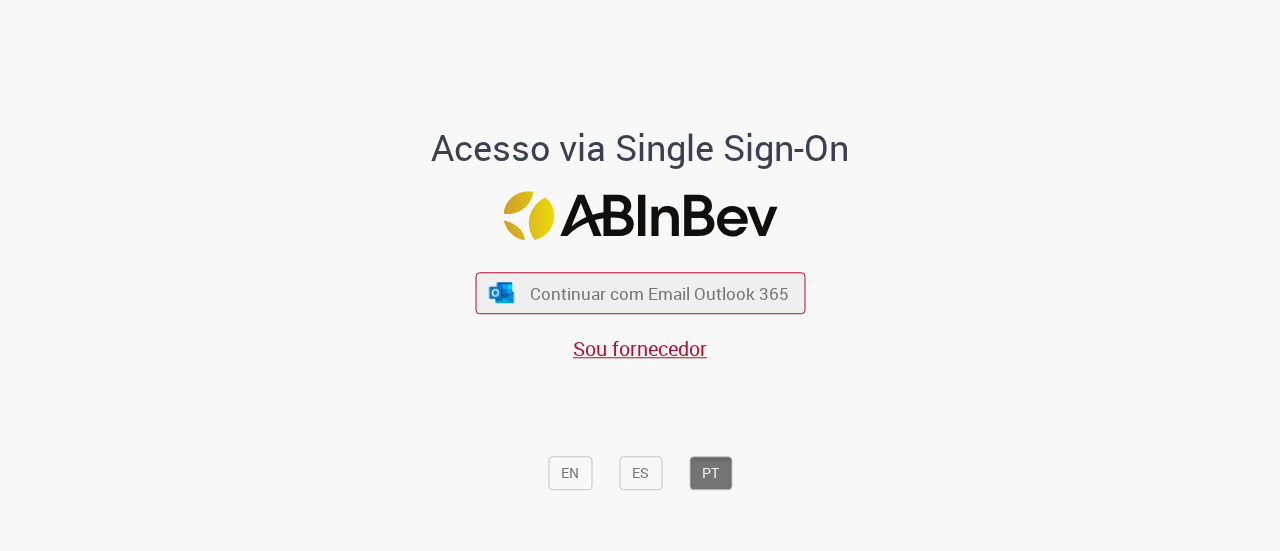 scroll, scrollTop: 0, scrollLeft: 0, axis: both 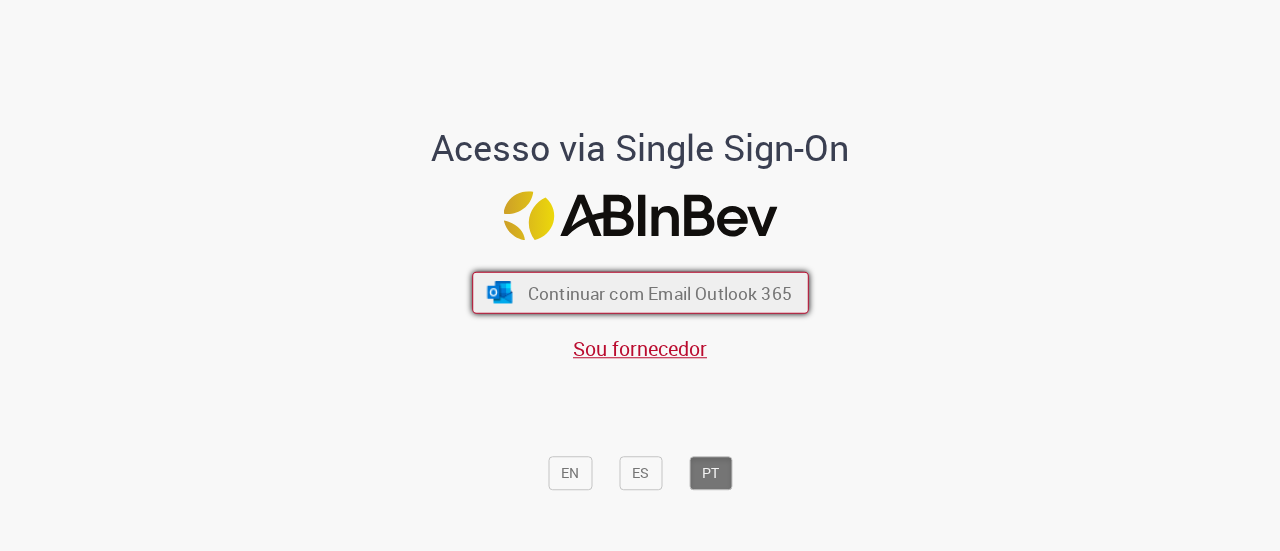 click on "Continuar com Email Outlook 365" at bounding box center (640, 293) 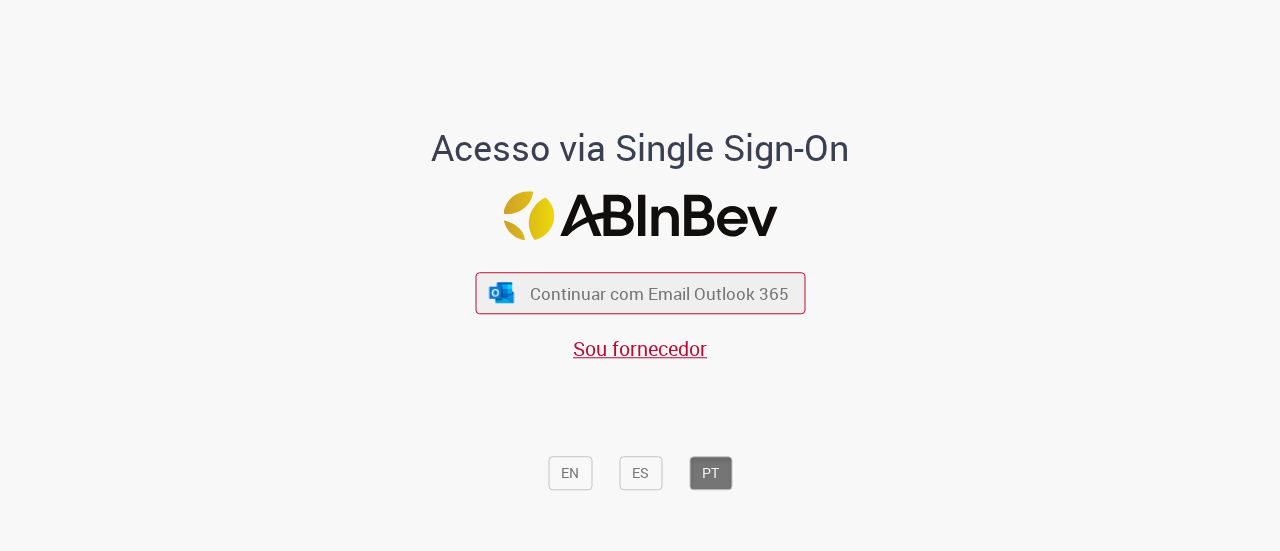 scroll, scrollTop: 0, scrollLeft: 0, axis: both 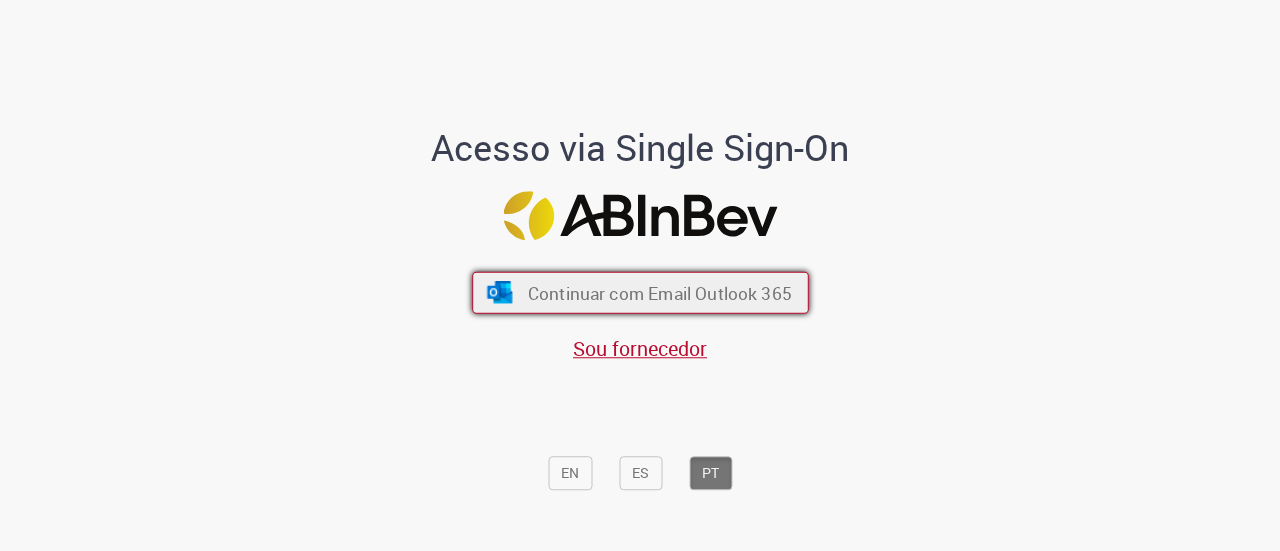 drag, startPoint x: 0, startPoint y: 0, endPoint x: 589, endPoint y: 291, distance: 656.96423 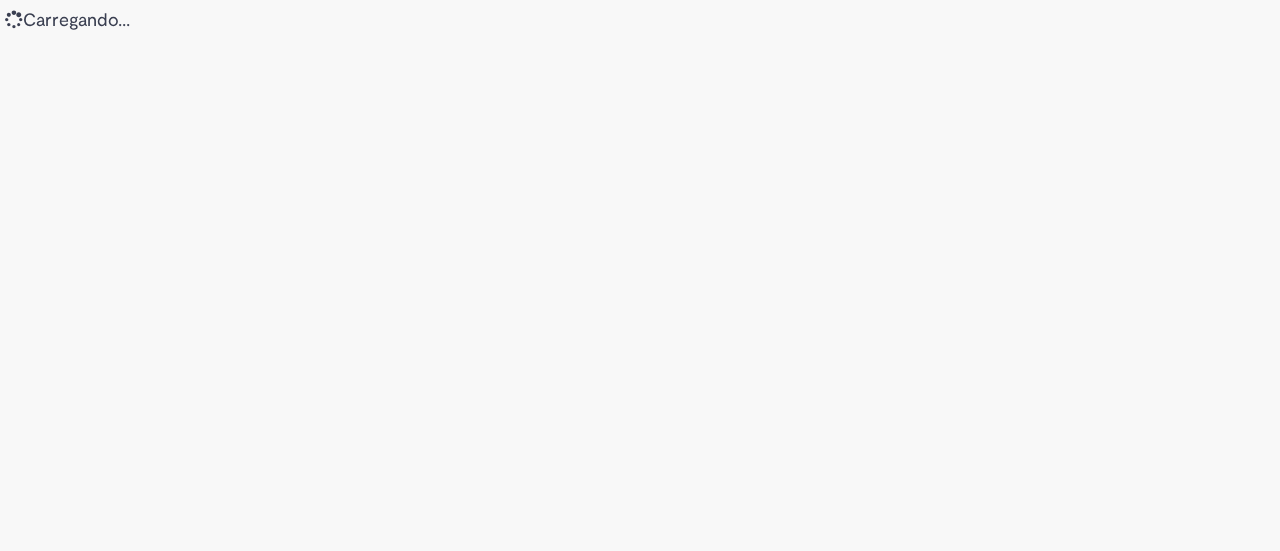 scroll, scrollTop: 0, scrollLeft: 0, axis: both 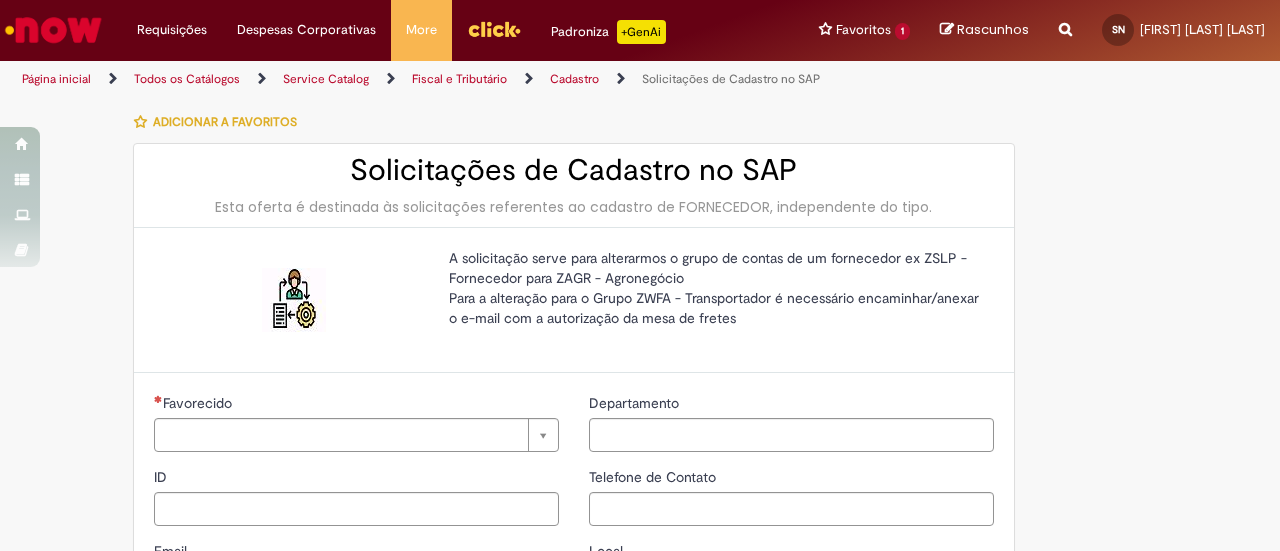 type on "********" 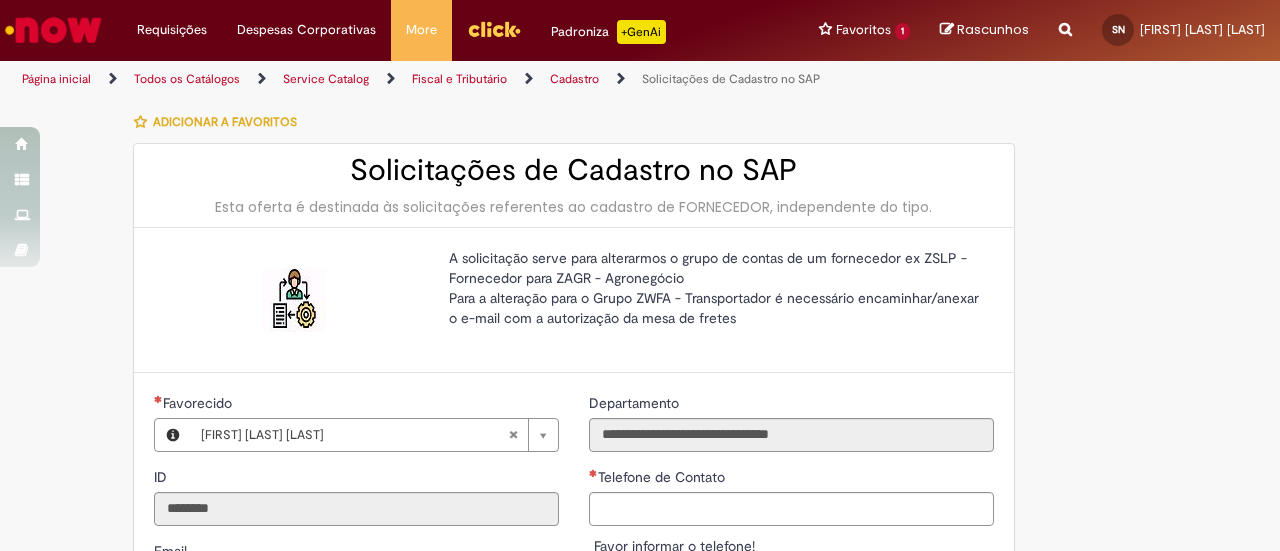 type on "**********" 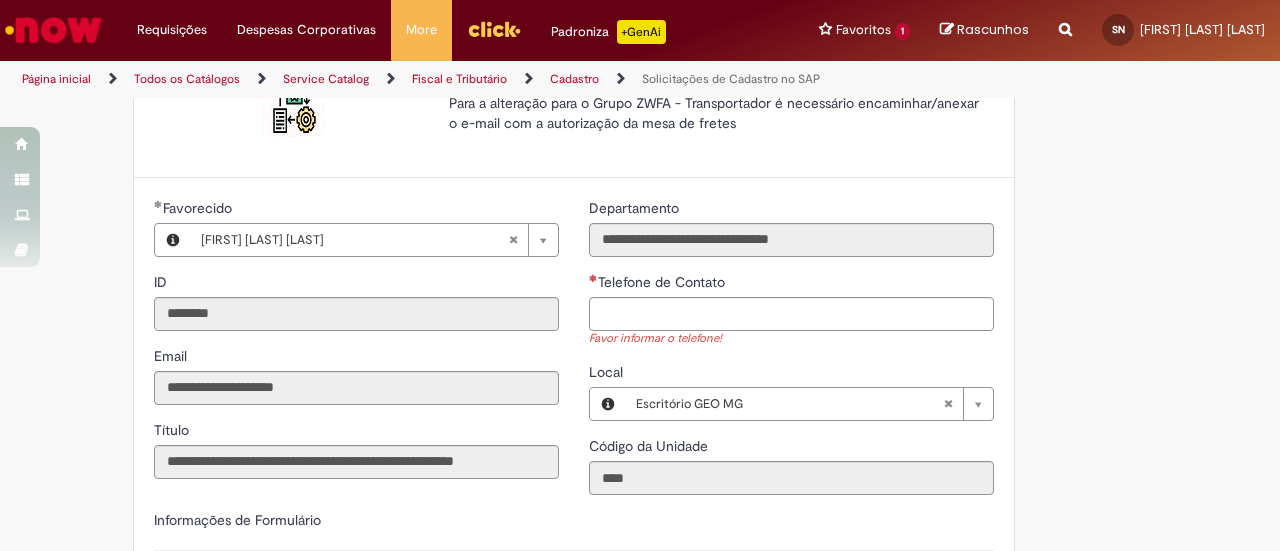 scroll, scrollTop: 200, scrollLeft: 0, axis: vertical 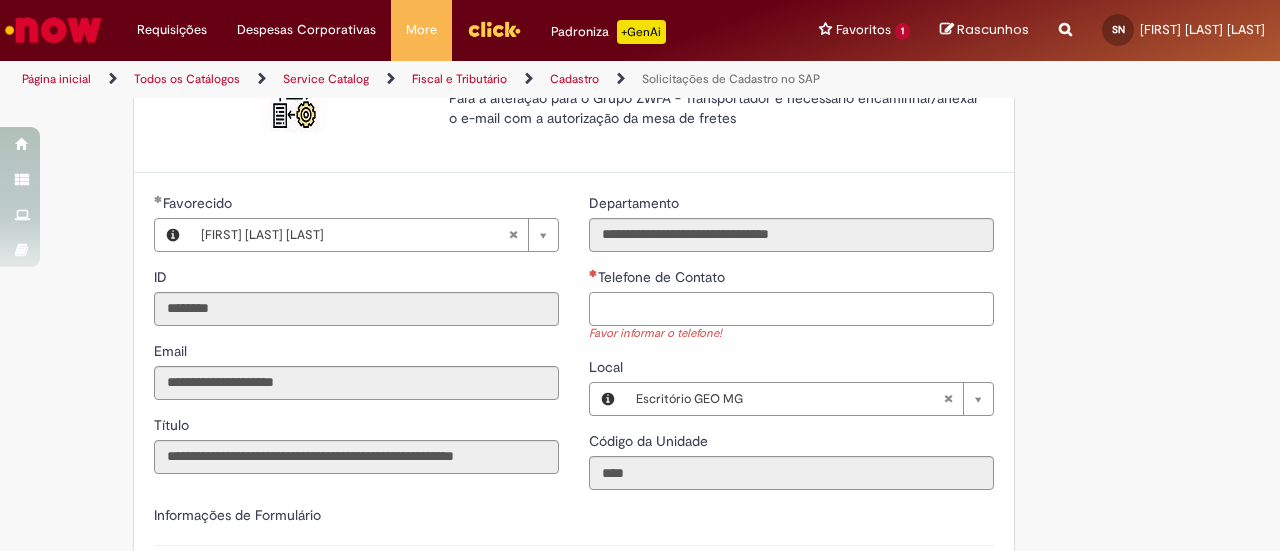 click on "Telefone de Contato" at bounding box center [791, 309] 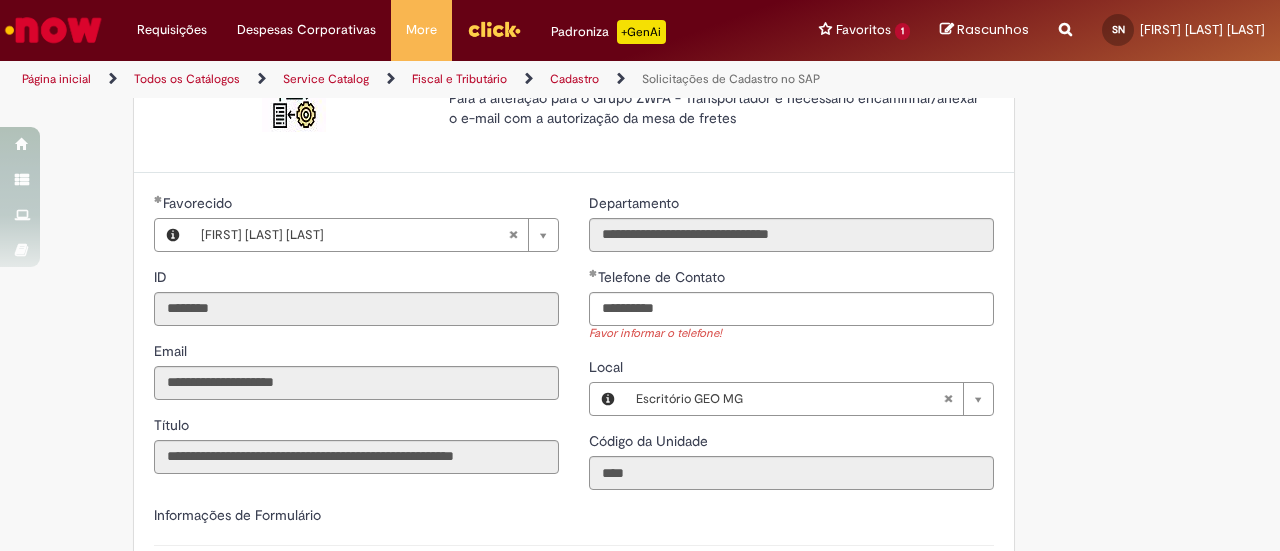 type on "**********" 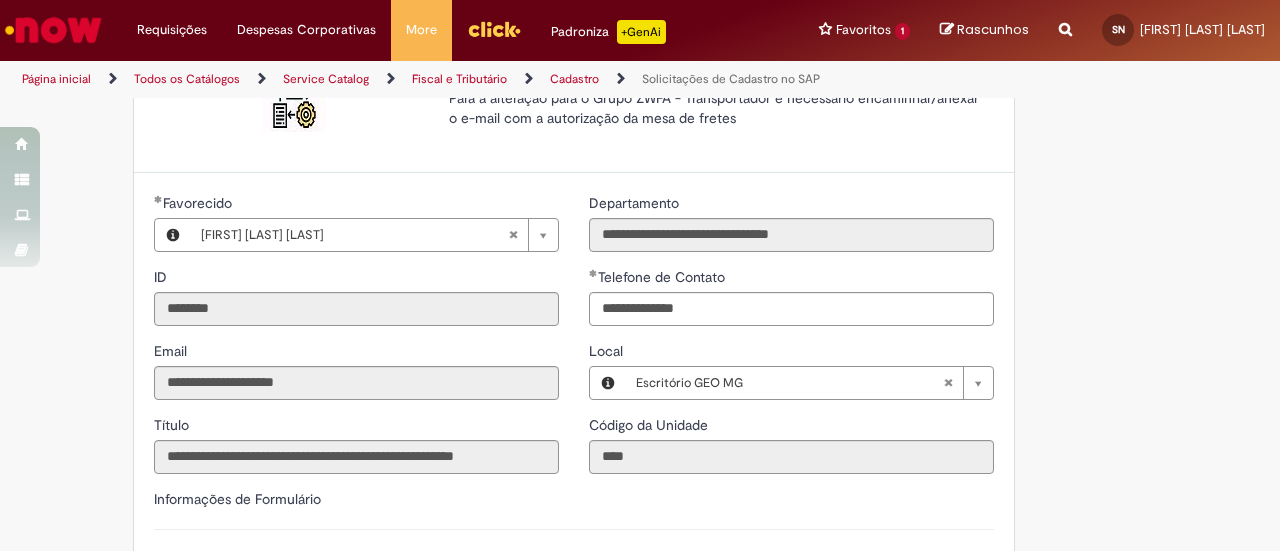 scroll, scrollTop: 400, scrollLeft: 0, axis: vertical 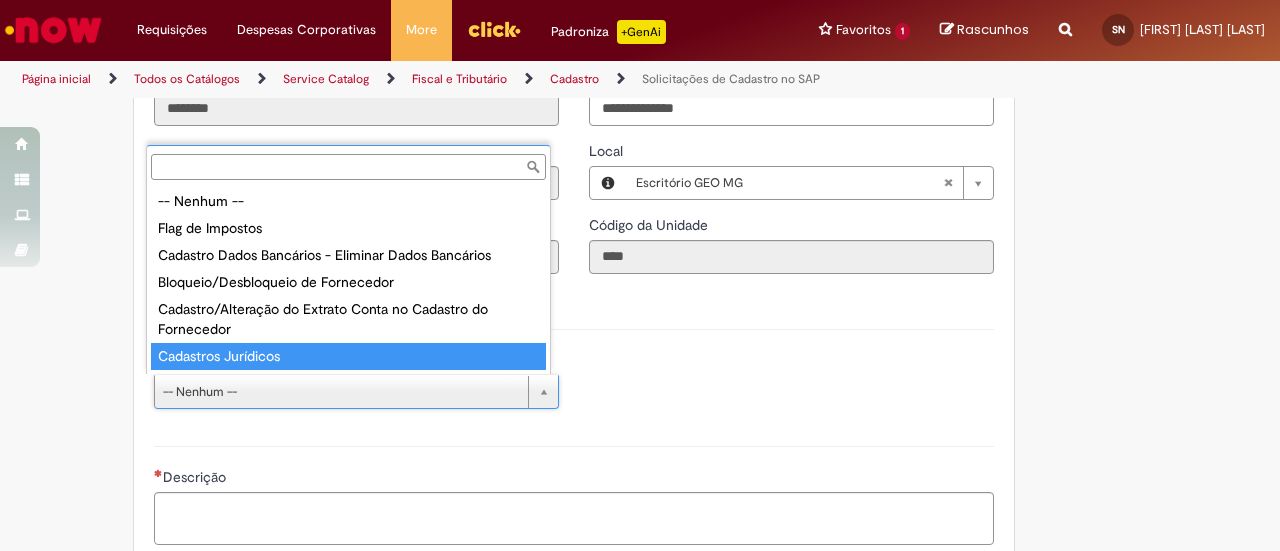 type on "**********" 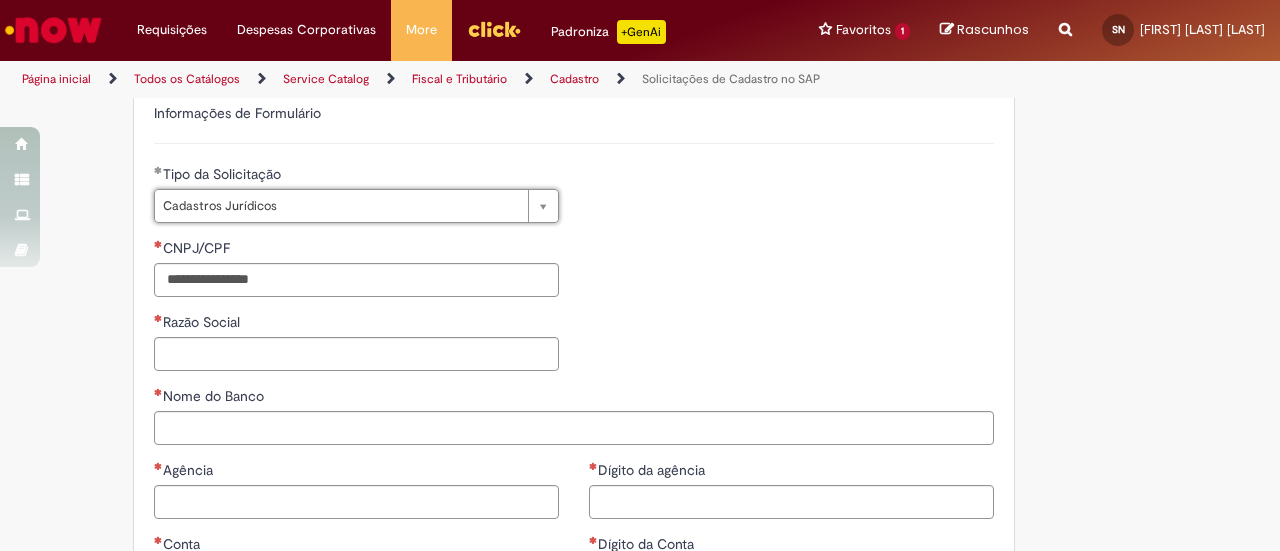 scroll, scrollTop: 600, scrollLeft: 0, axis: vertical 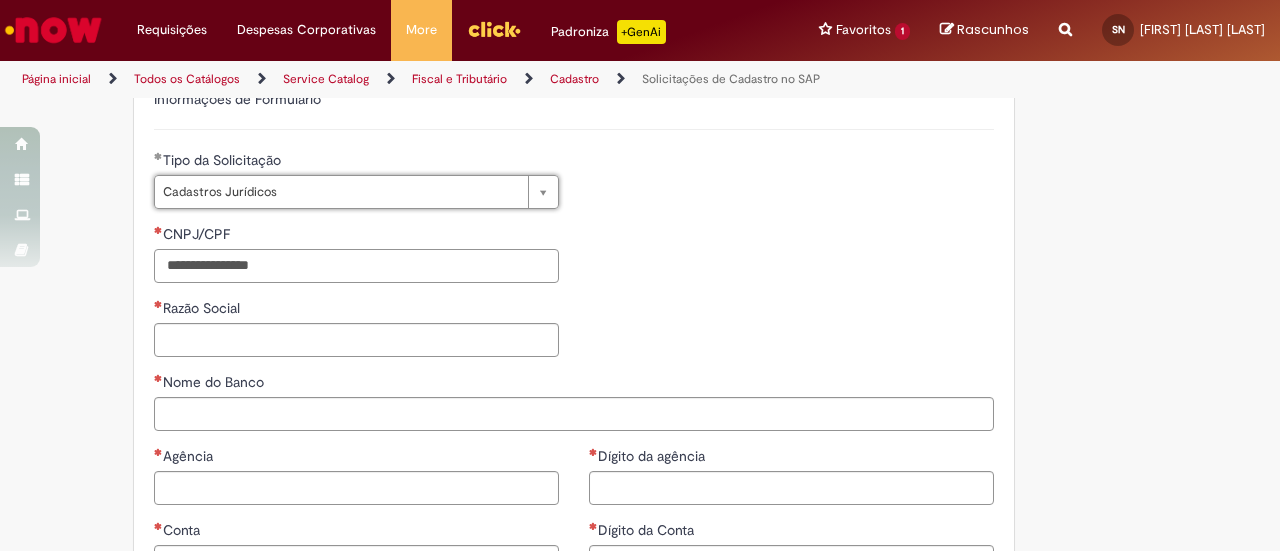 click on "CNPJ/CPF" at bounding box center [356, 266] 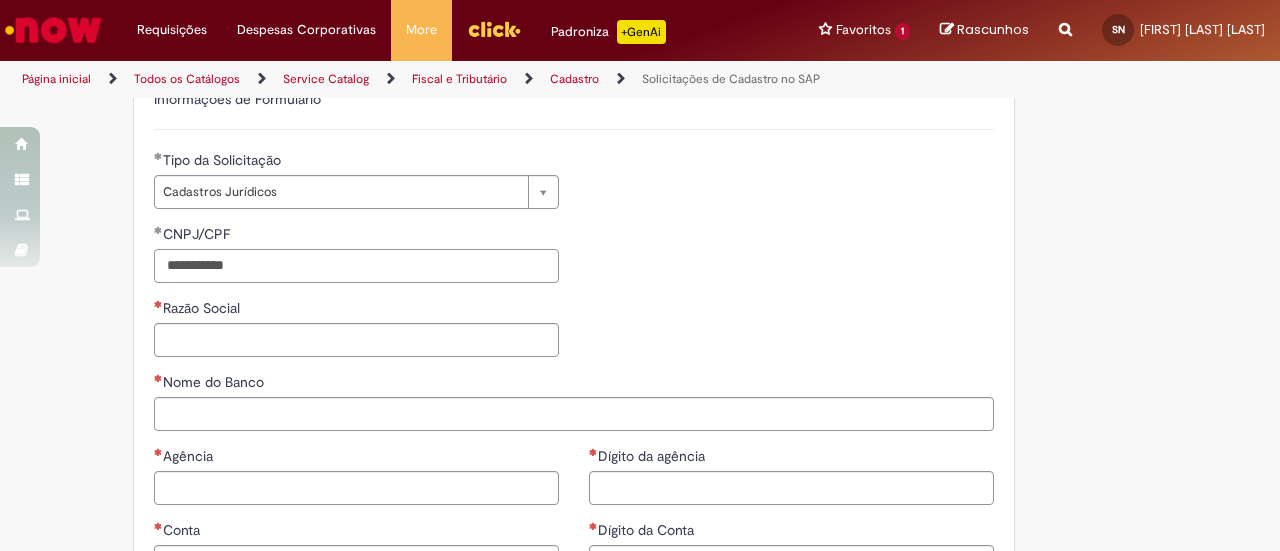 type on "**********" 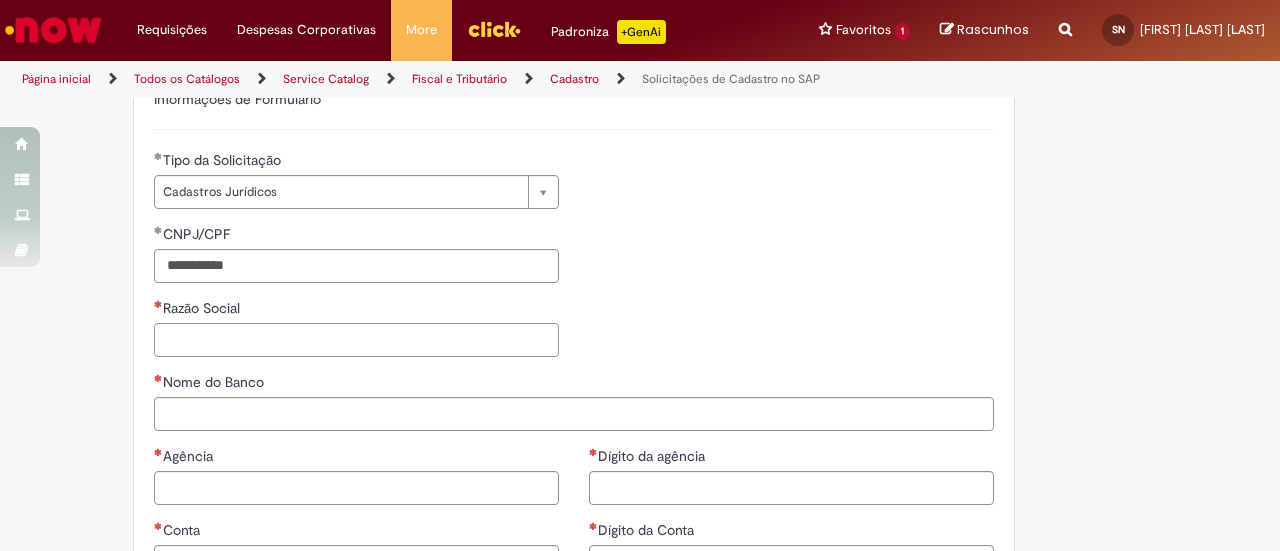 click on "Razão Social" at bounding box center [356, 340] 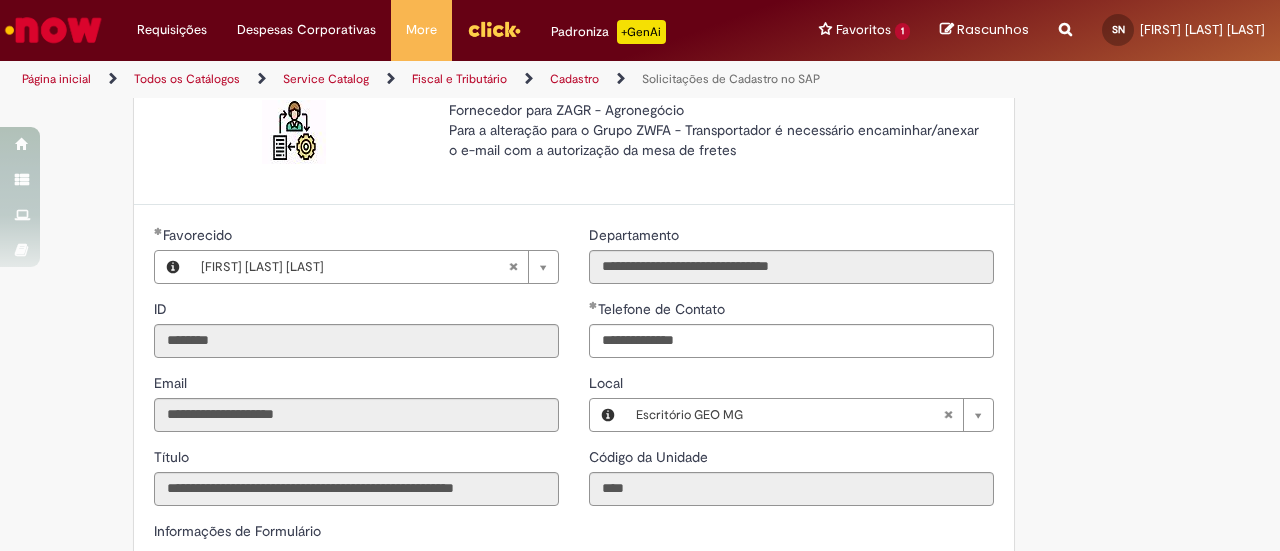 scroll, scrollTop: 141, scrollLeft: 0, axis: vertical 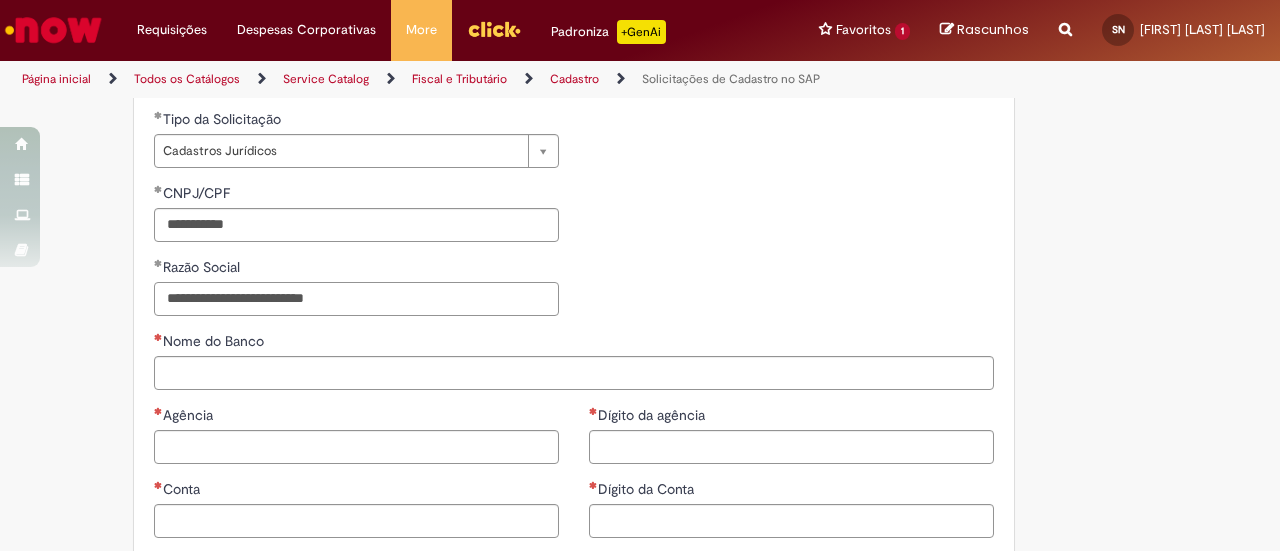 type on "**********" 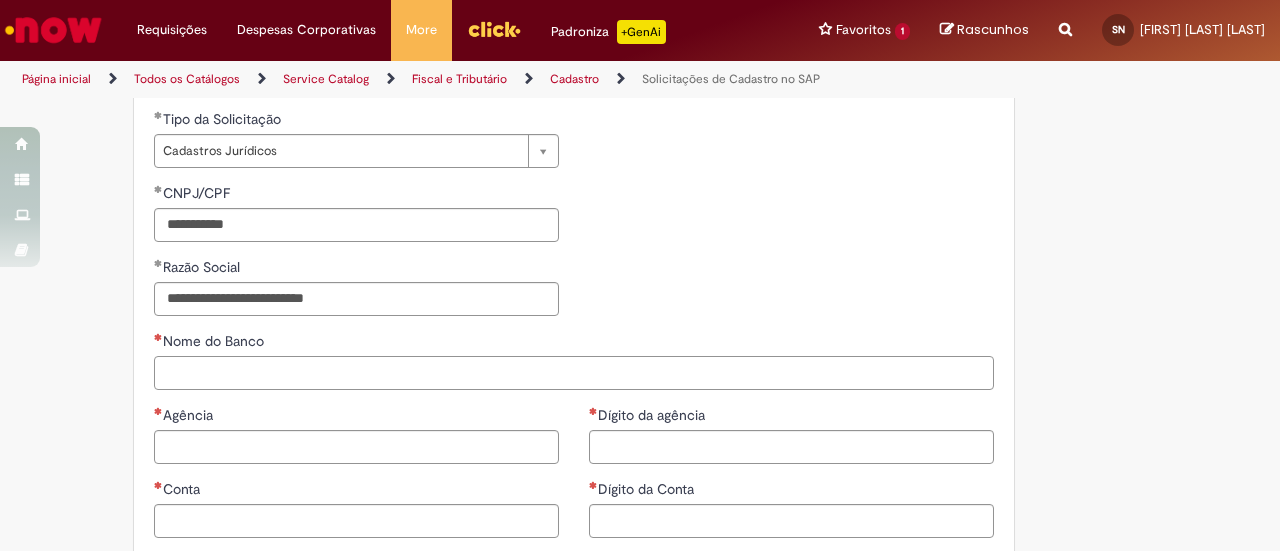click on "Nome do Banco" at bounding box center (574, 373) 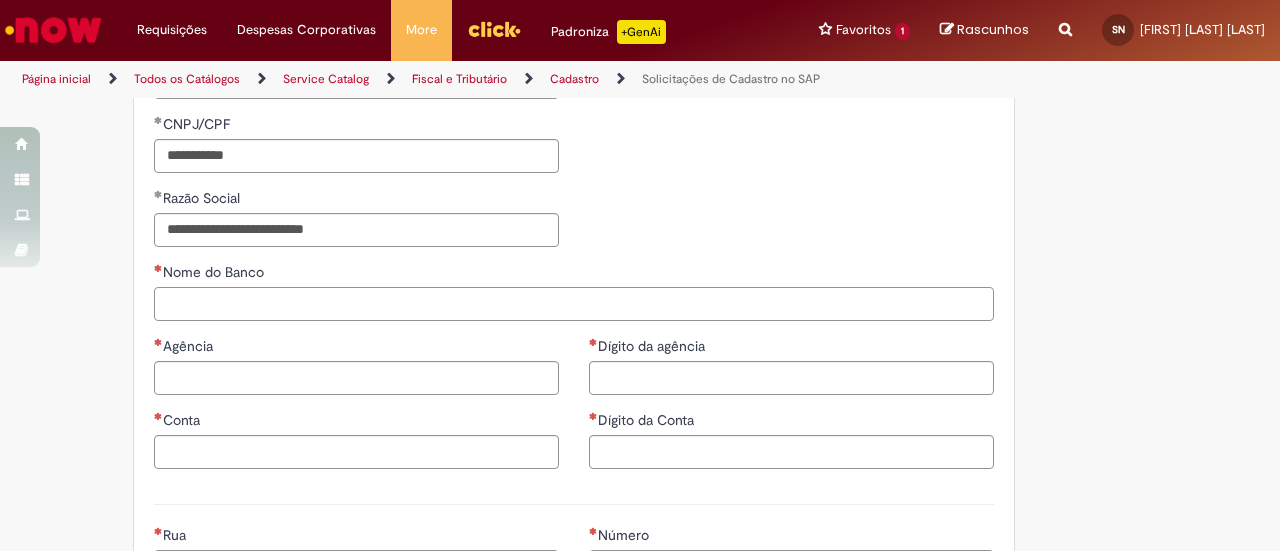 scroll, scrollTop: 741, scrollLeft: 0, axis: vertical 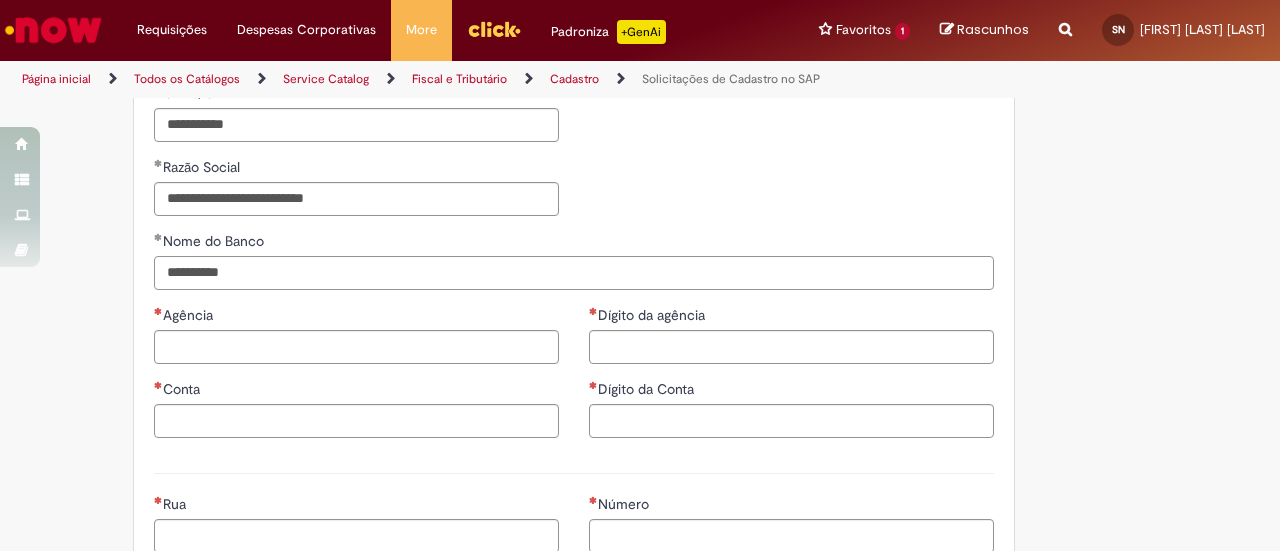 type on "*********" 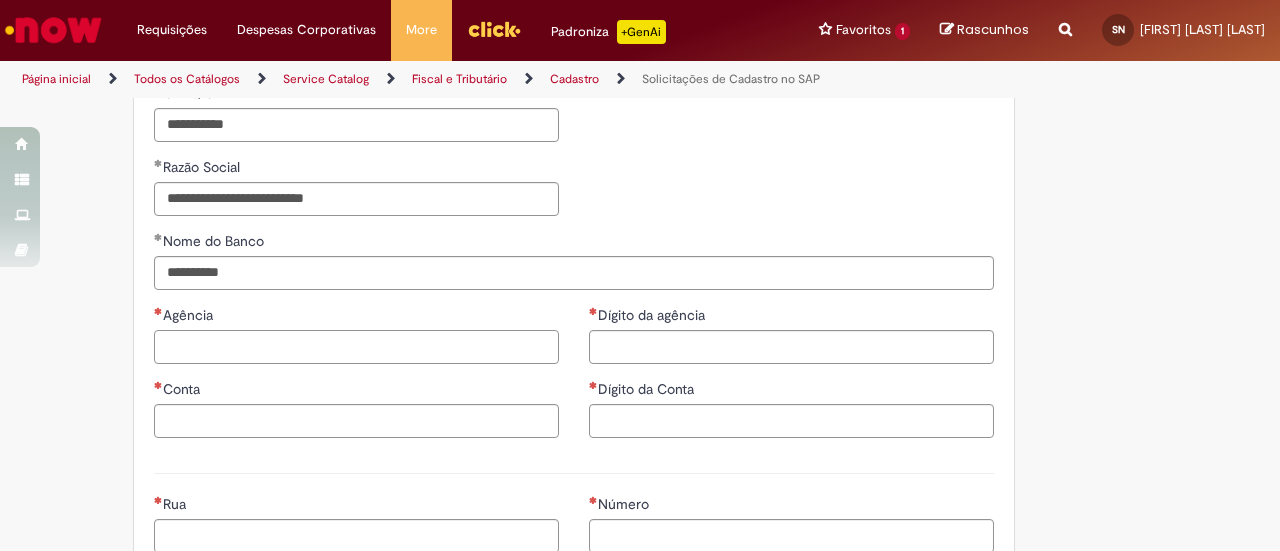 click on "Agência" at bounding box center (356, 347) 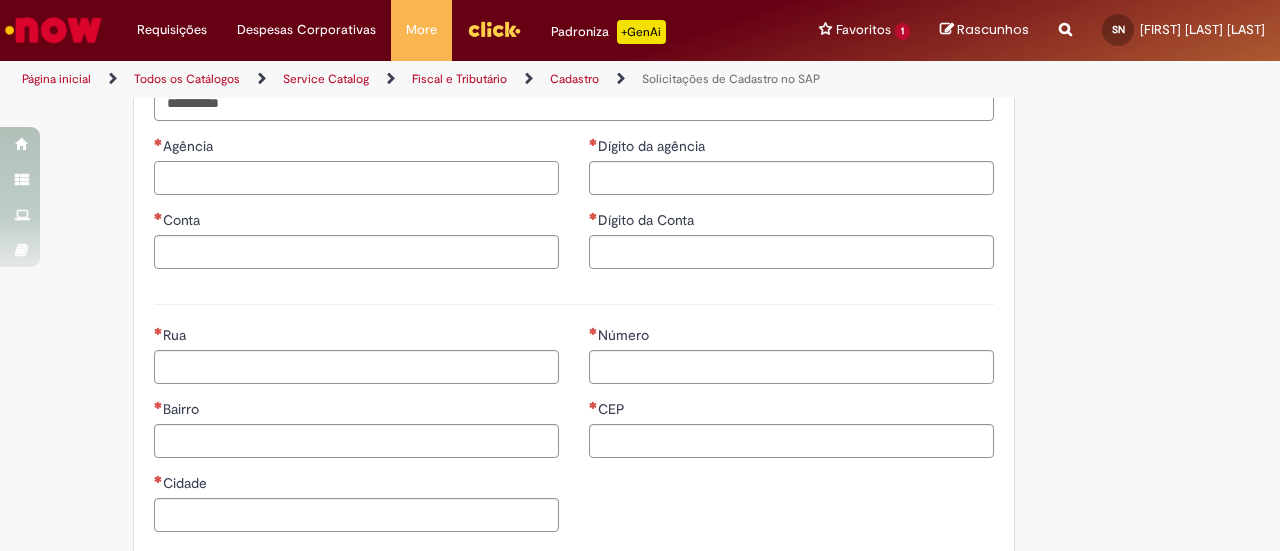 scroll, scrollTop: 941, scrollLeft: 0, axis: vertical 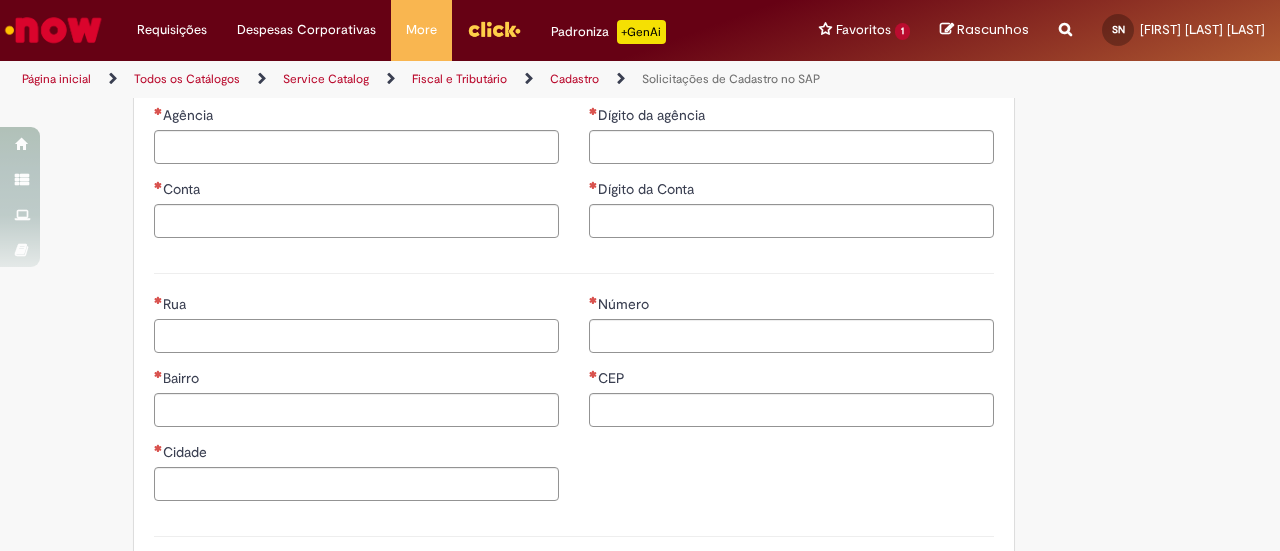 click on "Rua" at bounding box center (356, 336) 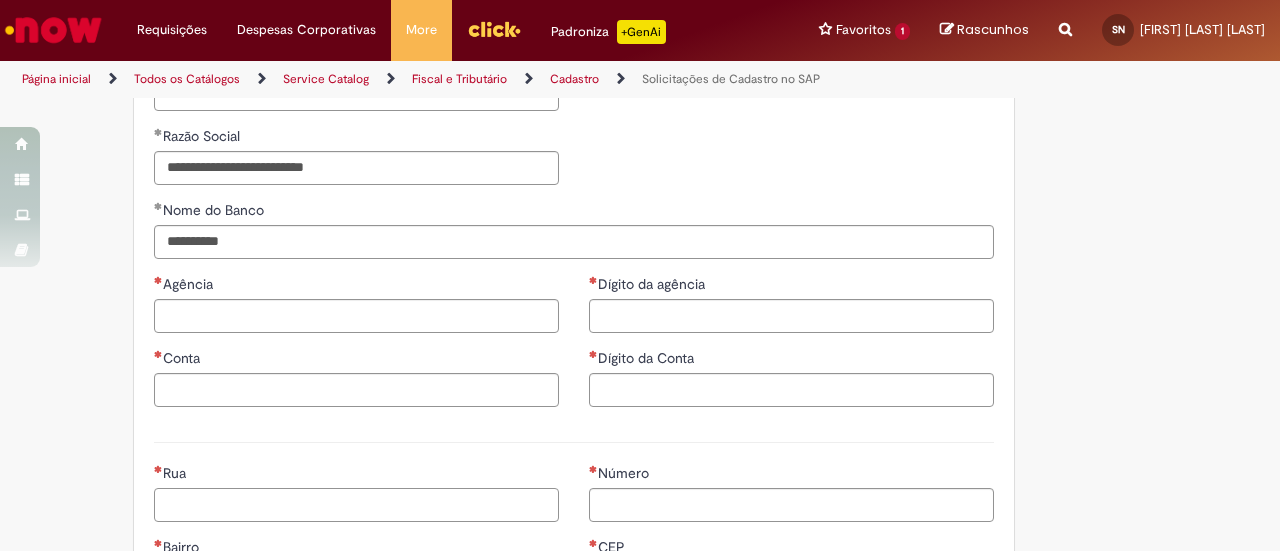 scroll, scrollTop: 741, scrollLeft: 0, axis: vertical 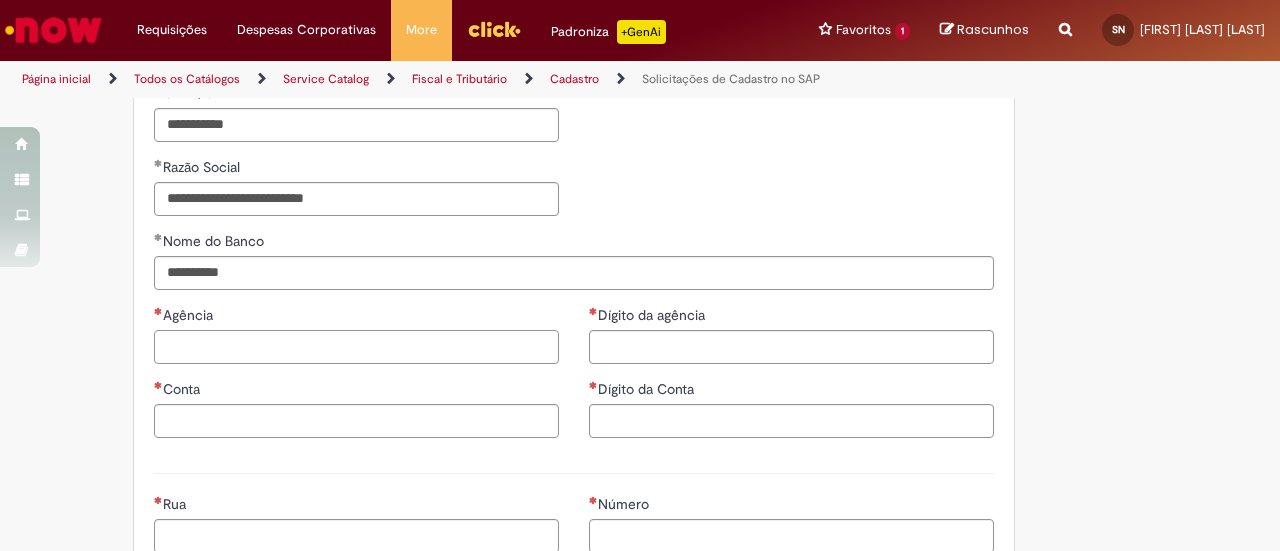click on "Agência" at bounding box center [356, 347] 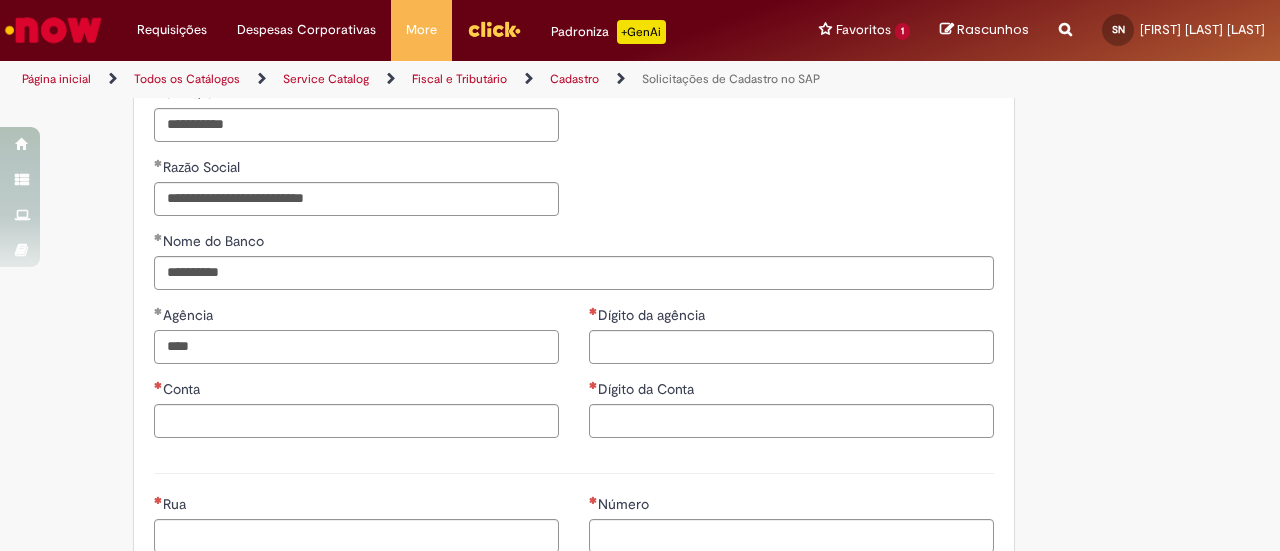 type on "****" 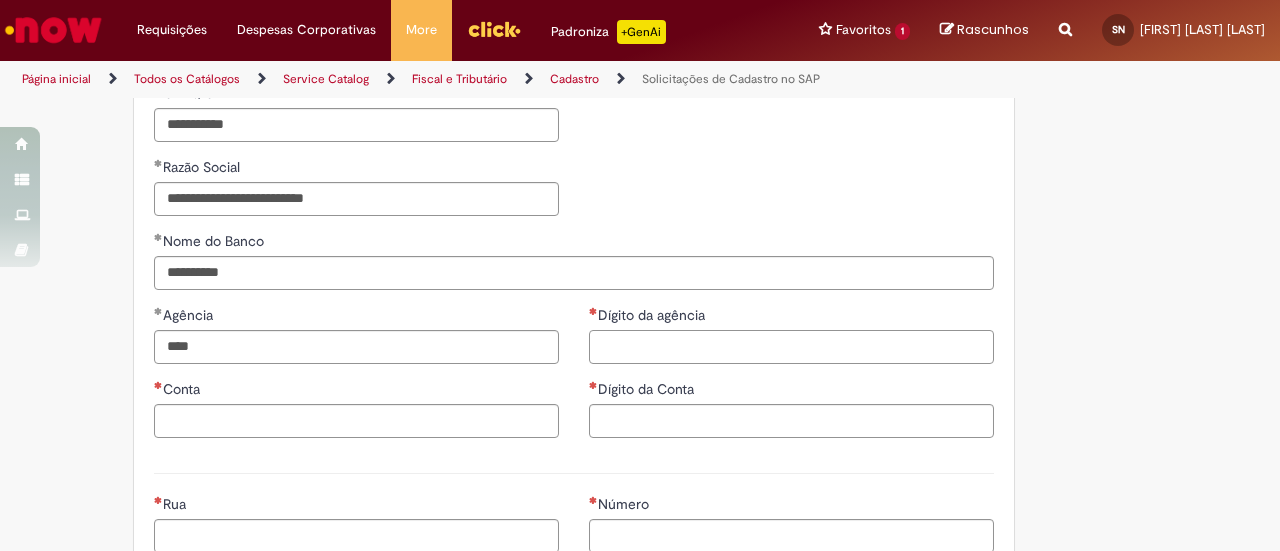click on "Dígito da agência" at bounding box center [791, 347] 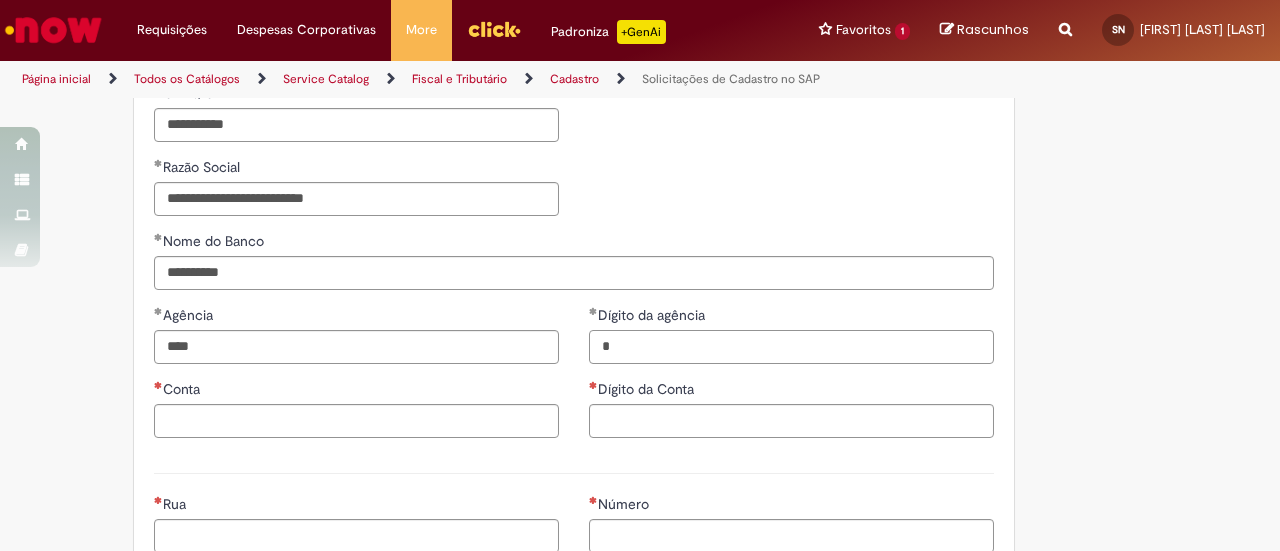 type on "*" 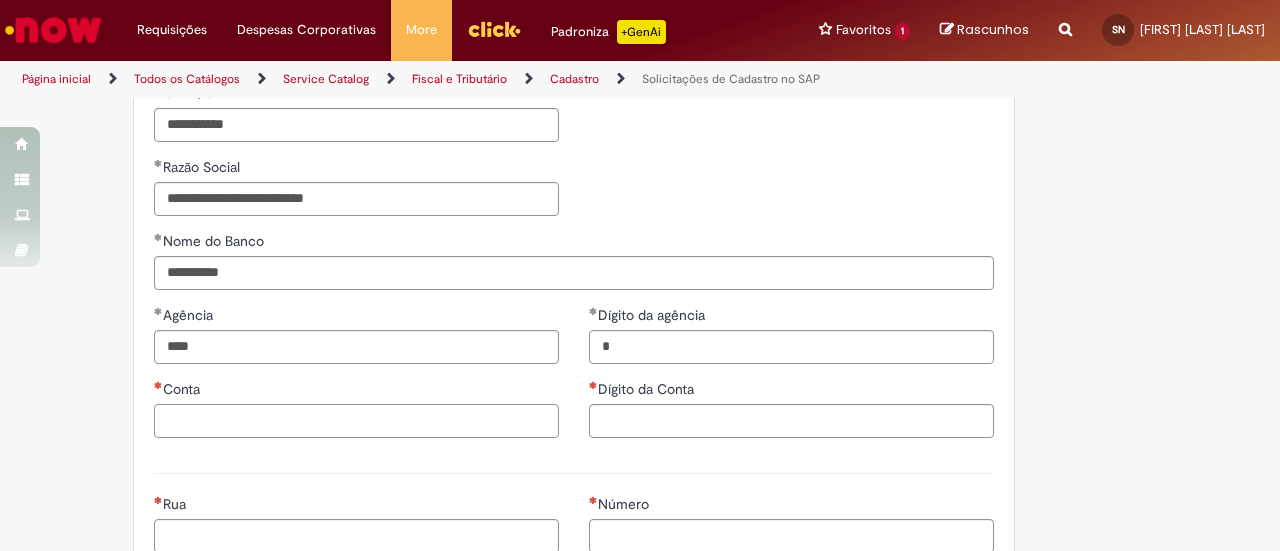 click on "Conta" at bounding box center [356, 421] 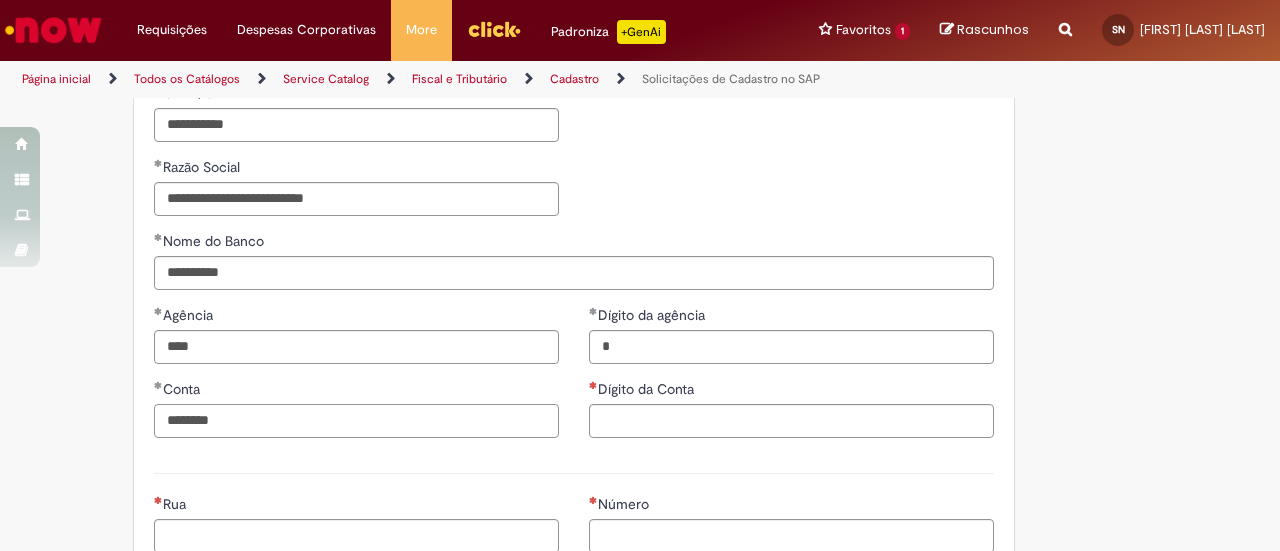type on "********" 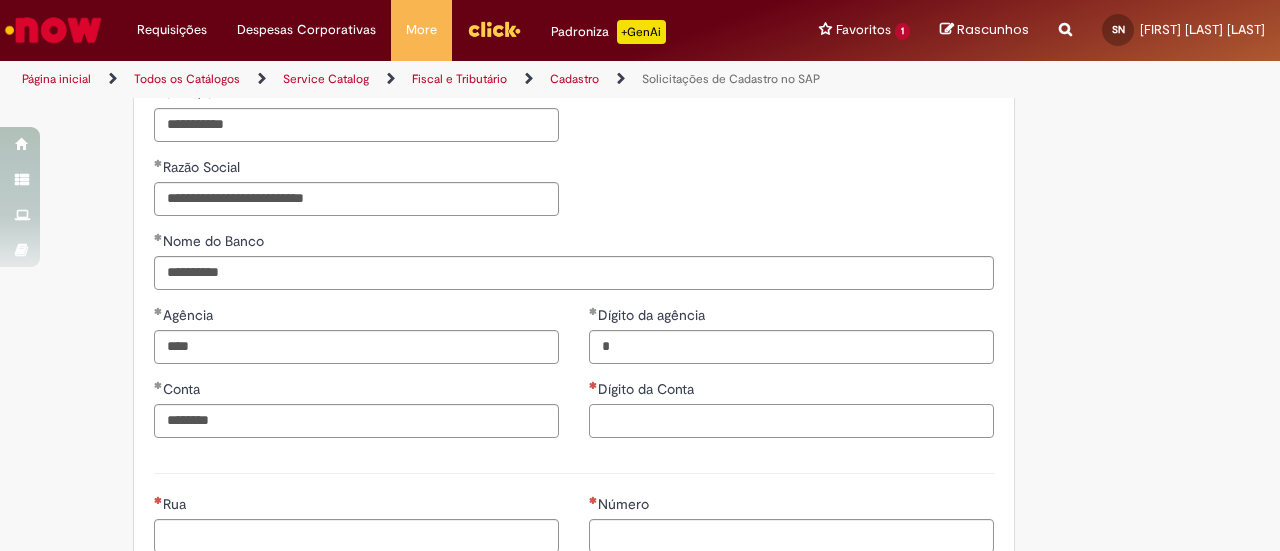 click on "Dígito da Conta" at bounding box center [791, 421] 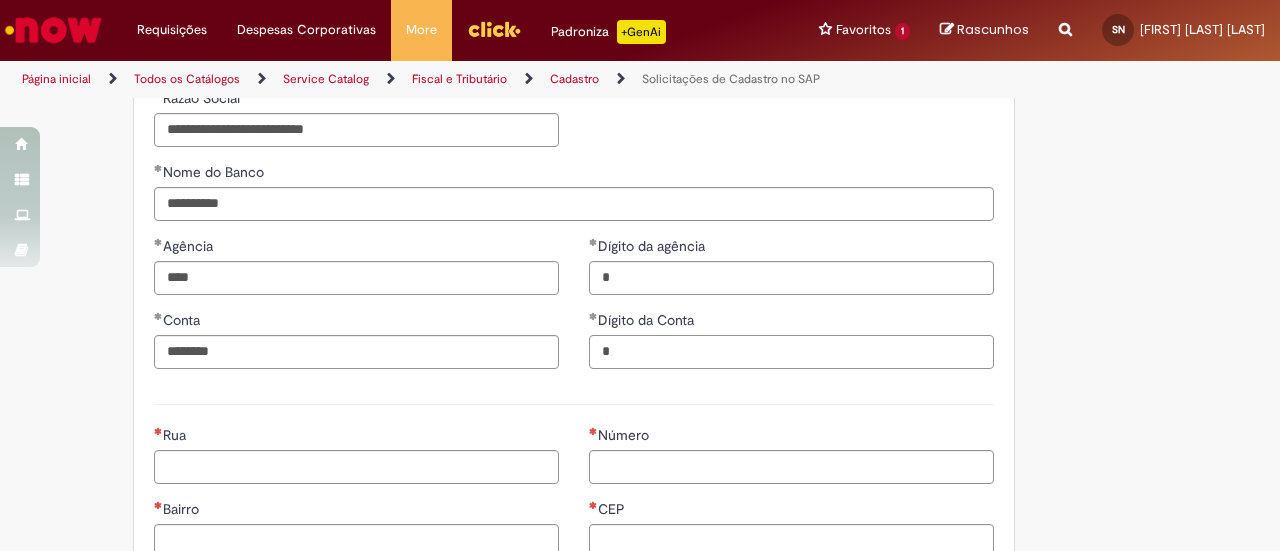 scroll, scrollTop: 841, scrollLeft: 0, axis: vertical 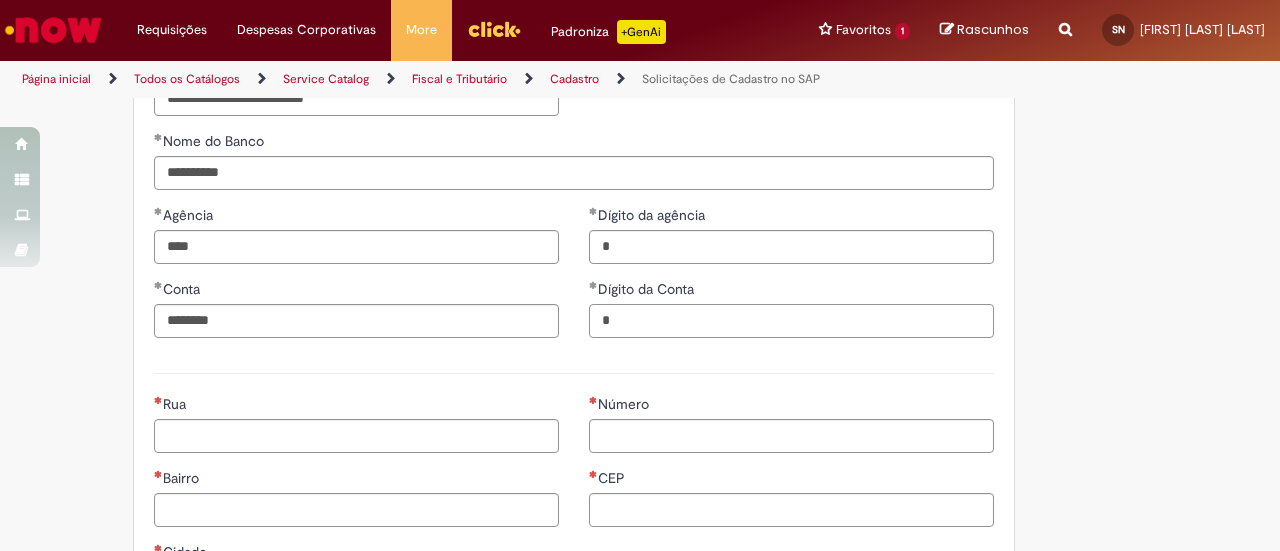 type on "*" 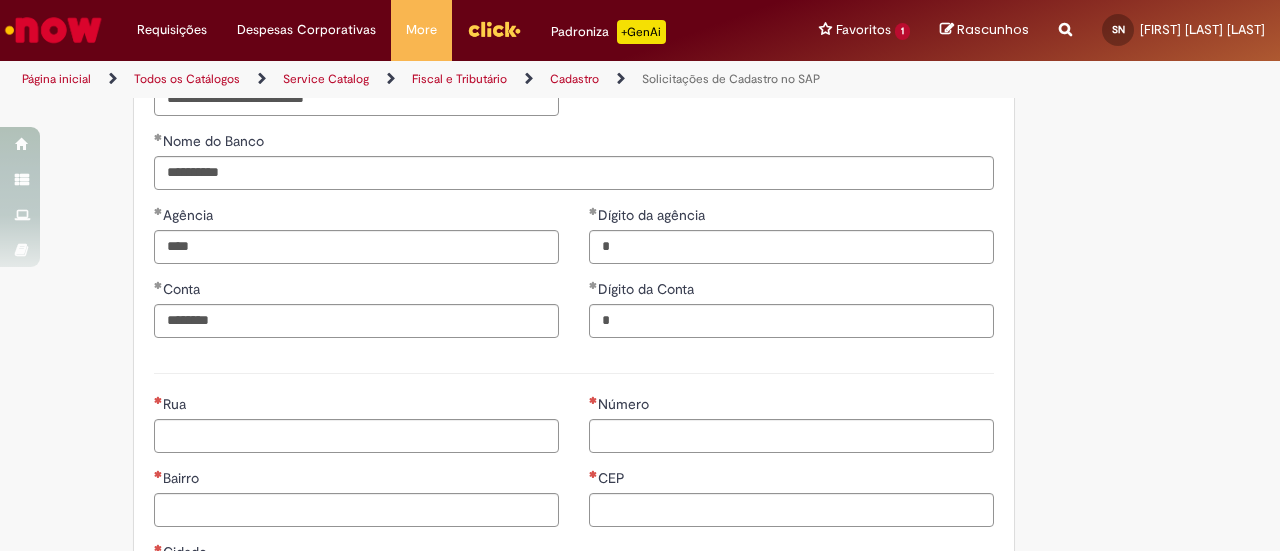click on "Rua Bairro Cidade" at bounding box center (356, 505) 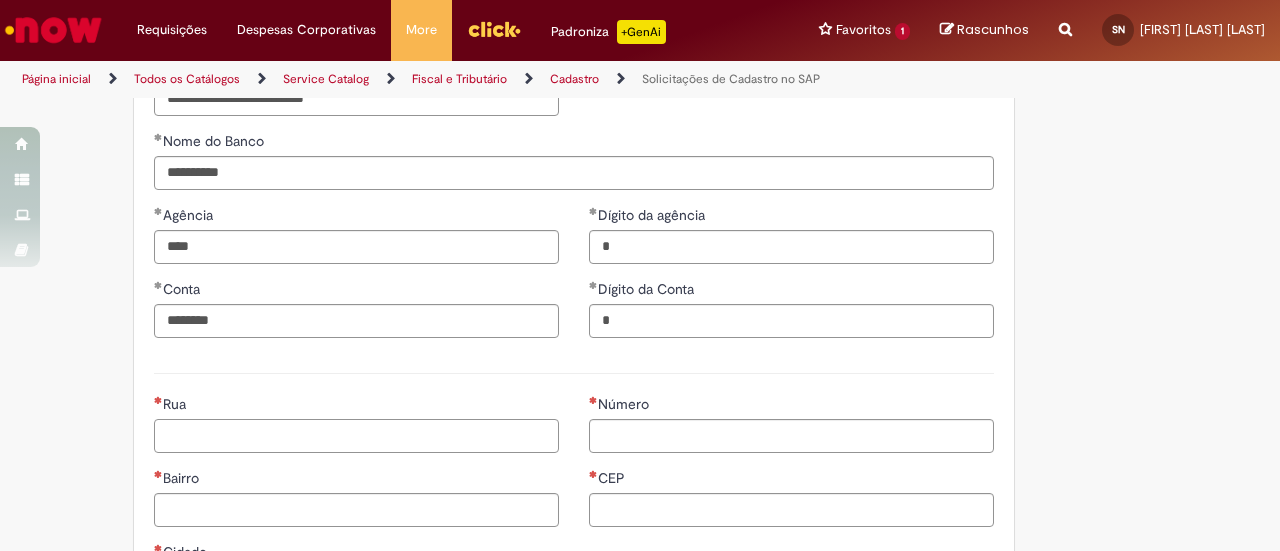 click on "Rua" at bounding box center [356, 436] 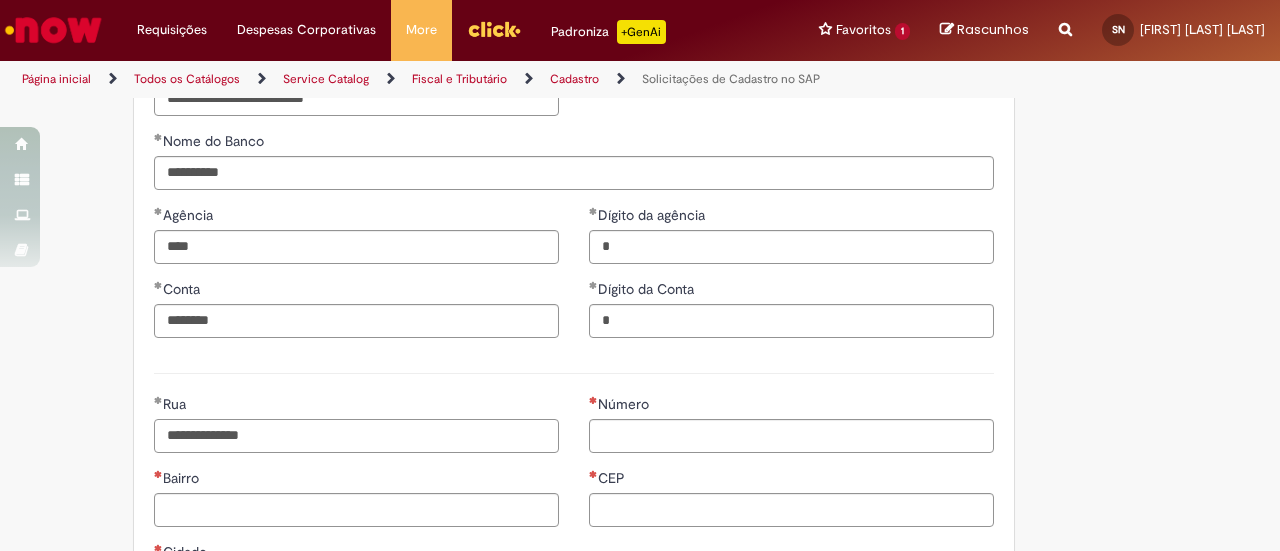 type on "**********" 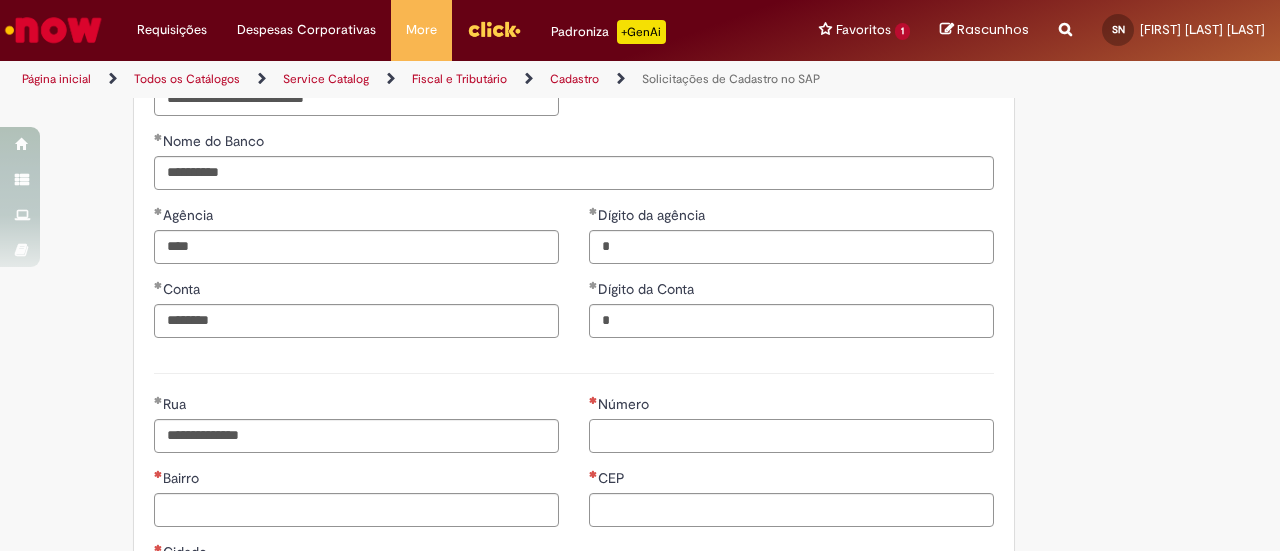 click on "Número" at bounding box center [791, 436] 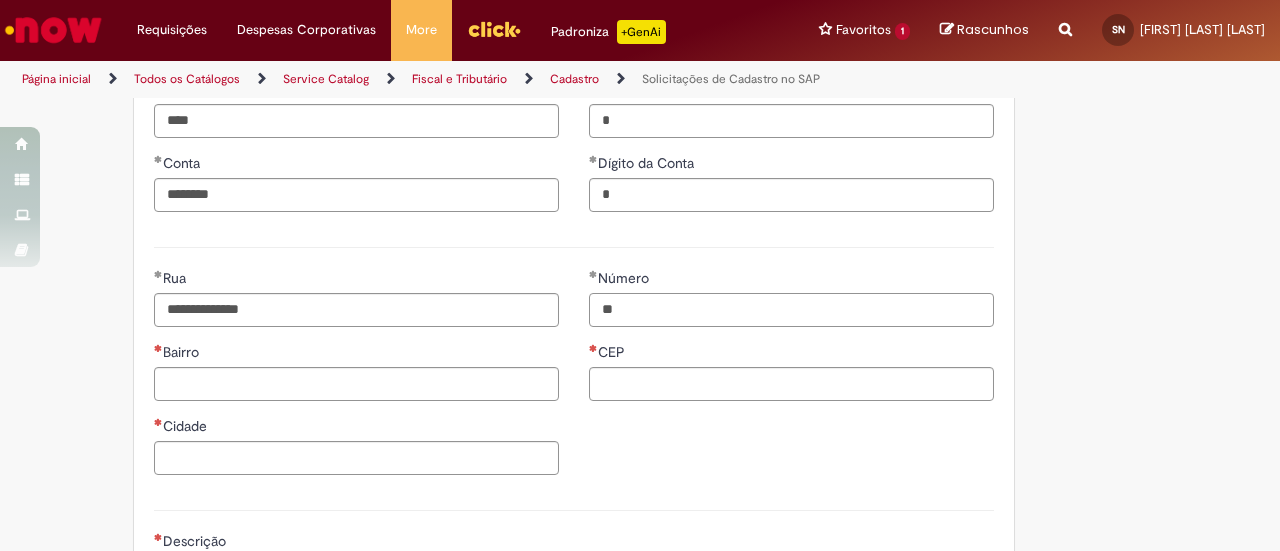 scroll, scrollTop: 1041, scrollLeft: 0, axis: vertical 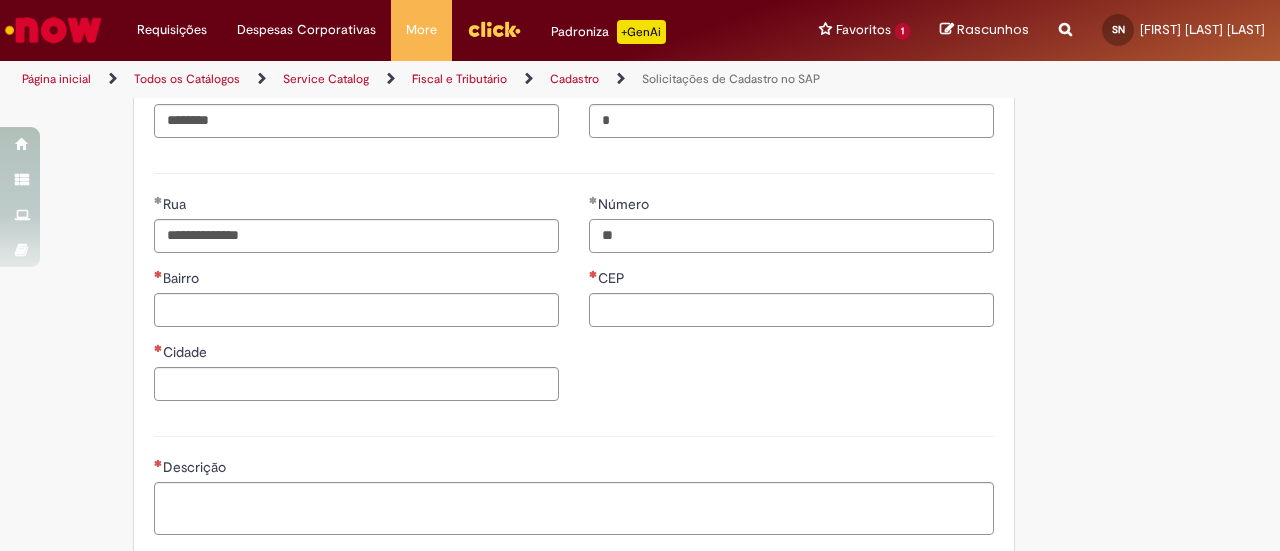 type on "**" 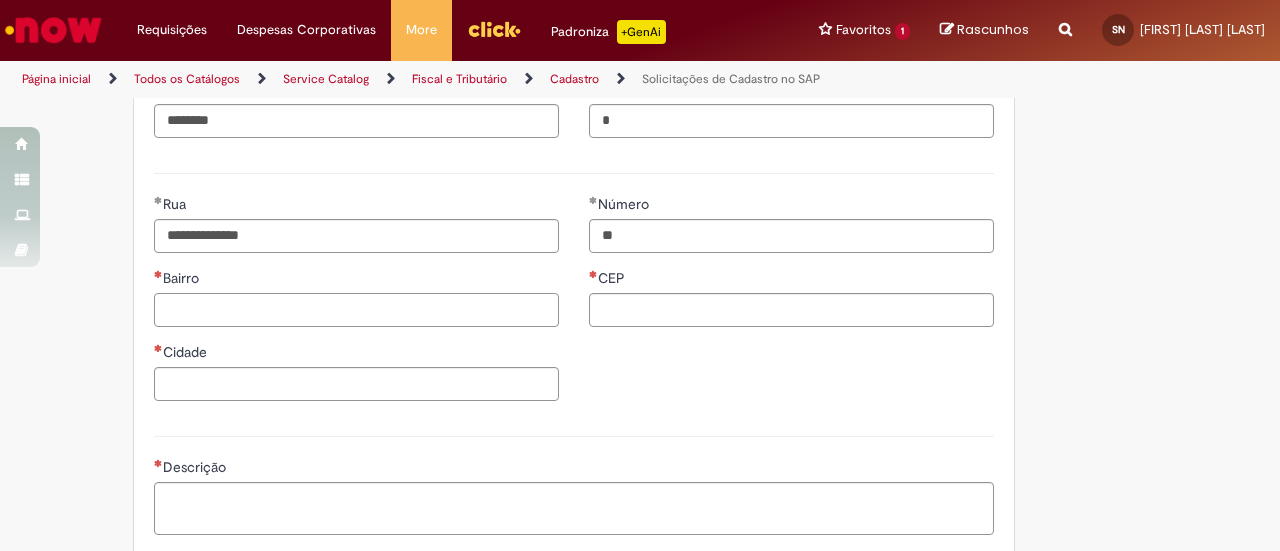 click on "Bairro" at bounding box center [356, 310] 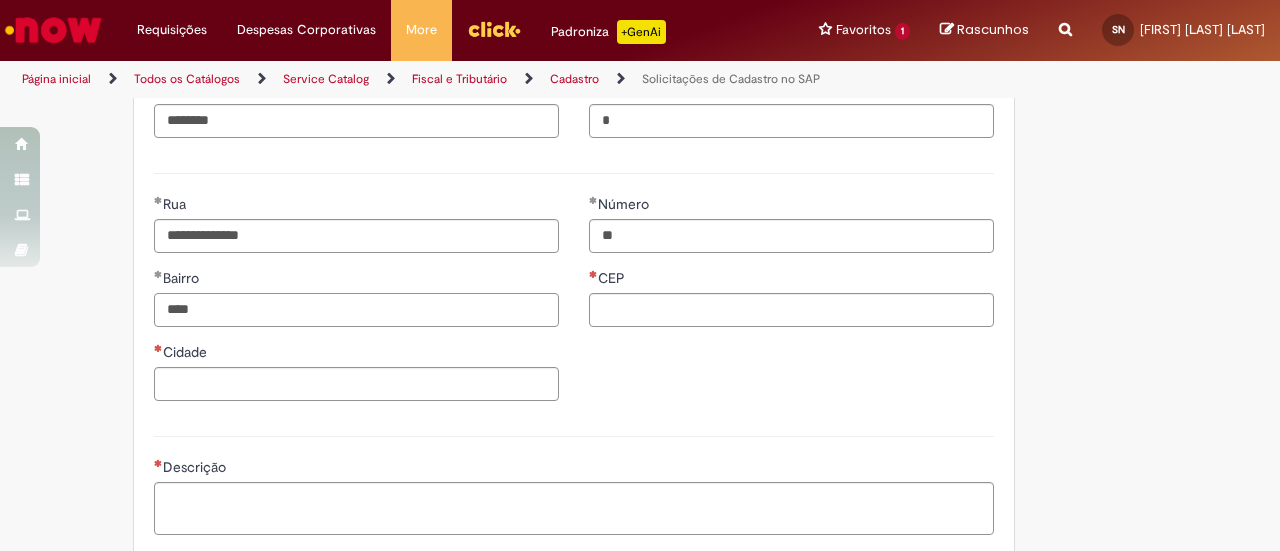 type on "****" 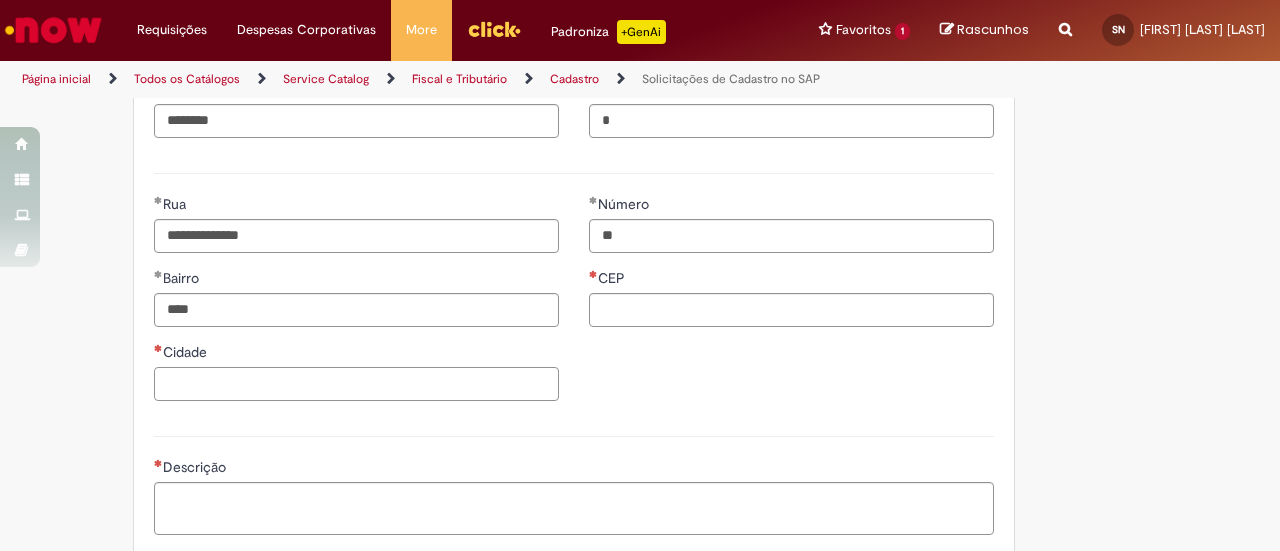click on "Cidade" at bounding box center (356, 384) 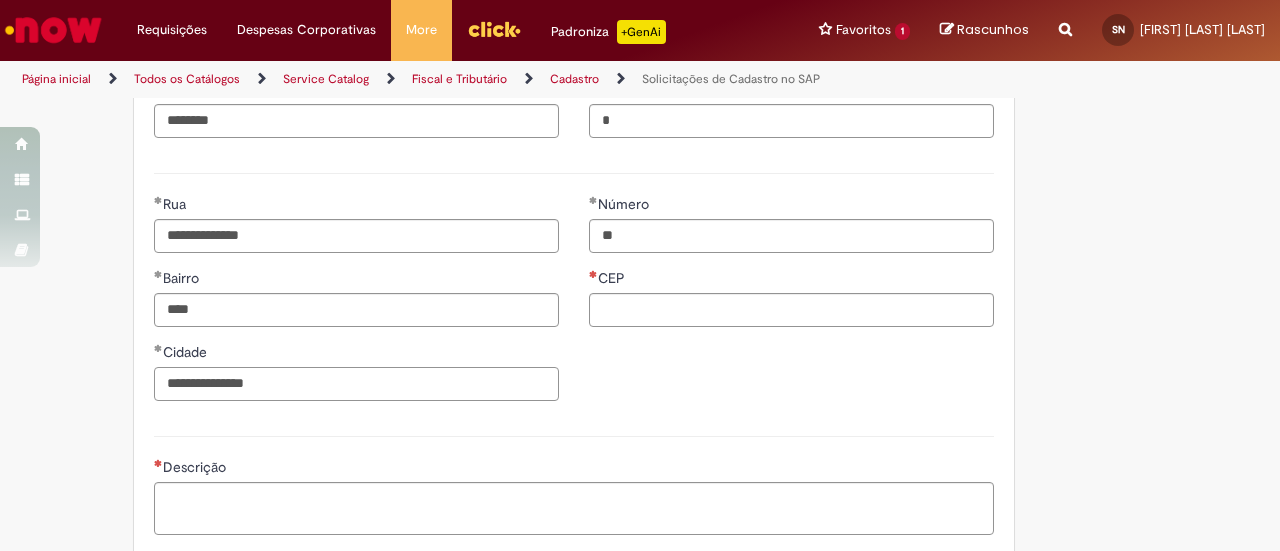 type on "**********" 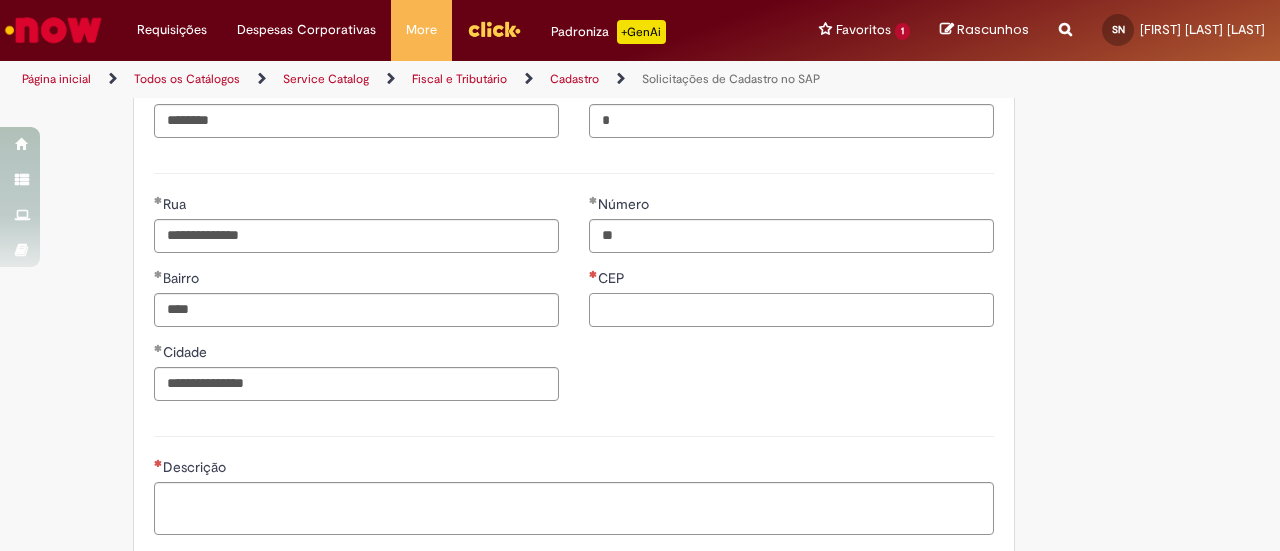 click on "CEP" at bounding box center (791, 310) 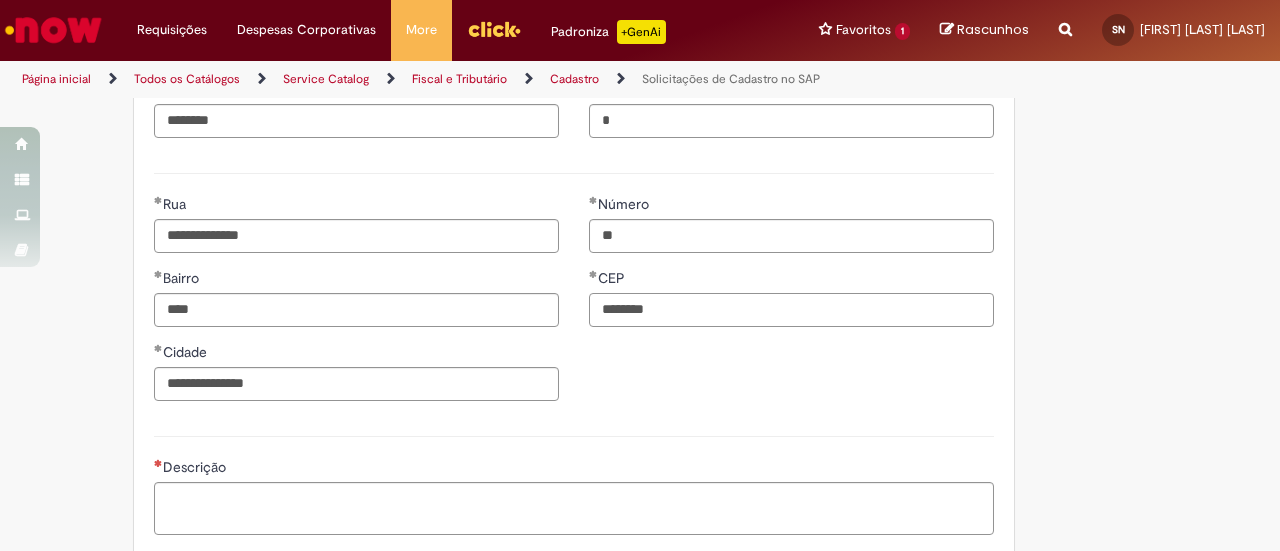 type on "********" 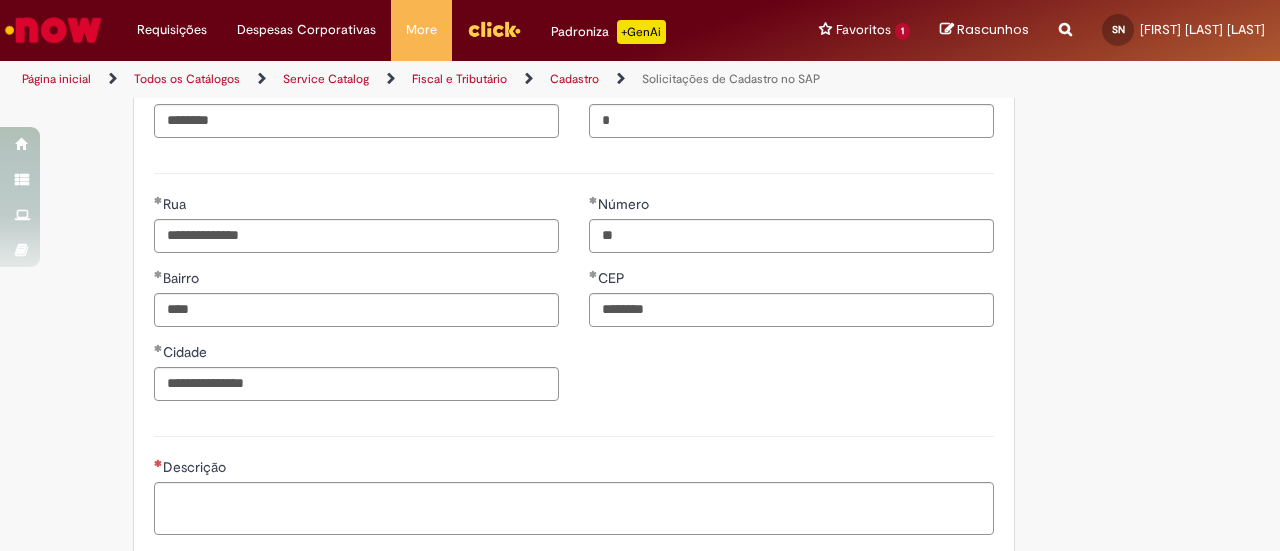 click on "**********" at bounding box center (574, 305) 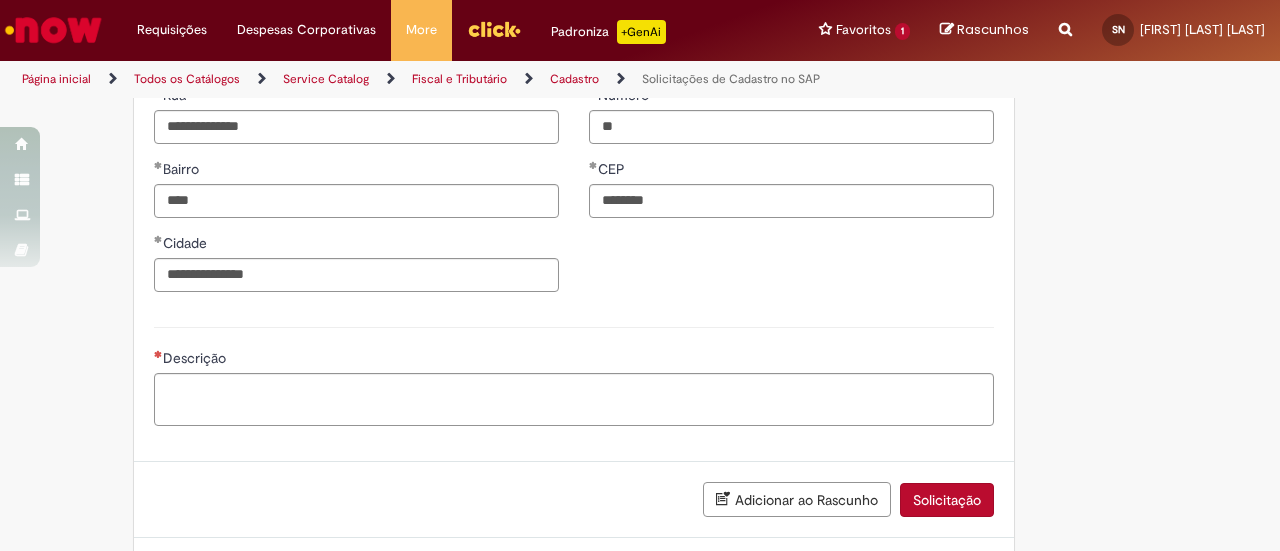 scroll, scrollTop: 1241, scrollLeft: 0, axis: vertical 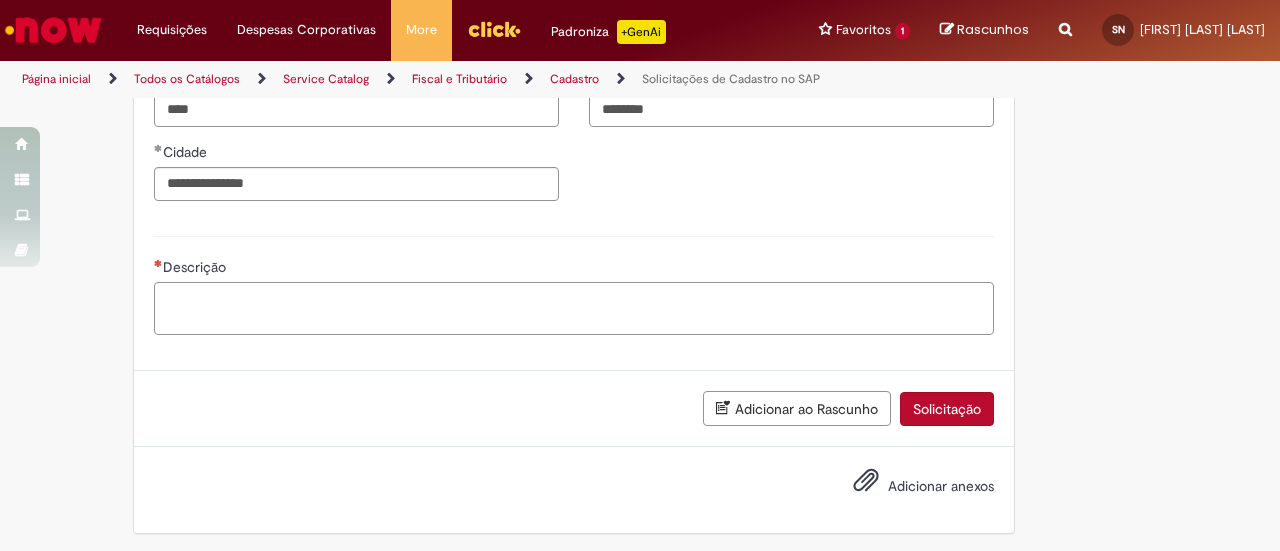click on "Descrição" at bounding box center (574, 308) 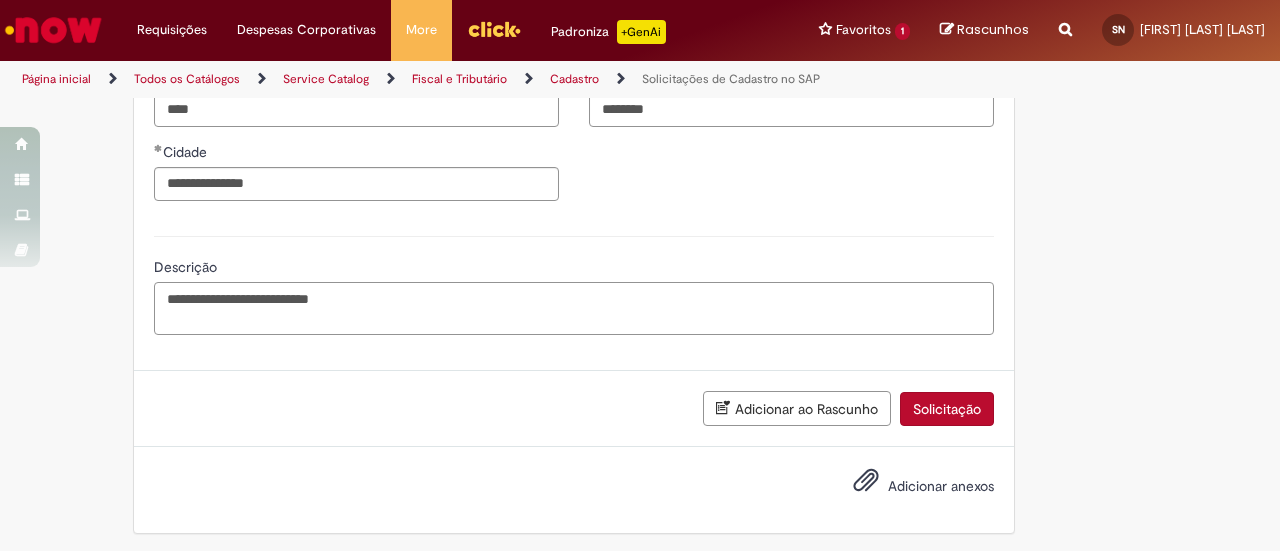 click on "**********" at bounding box center [574, 308] 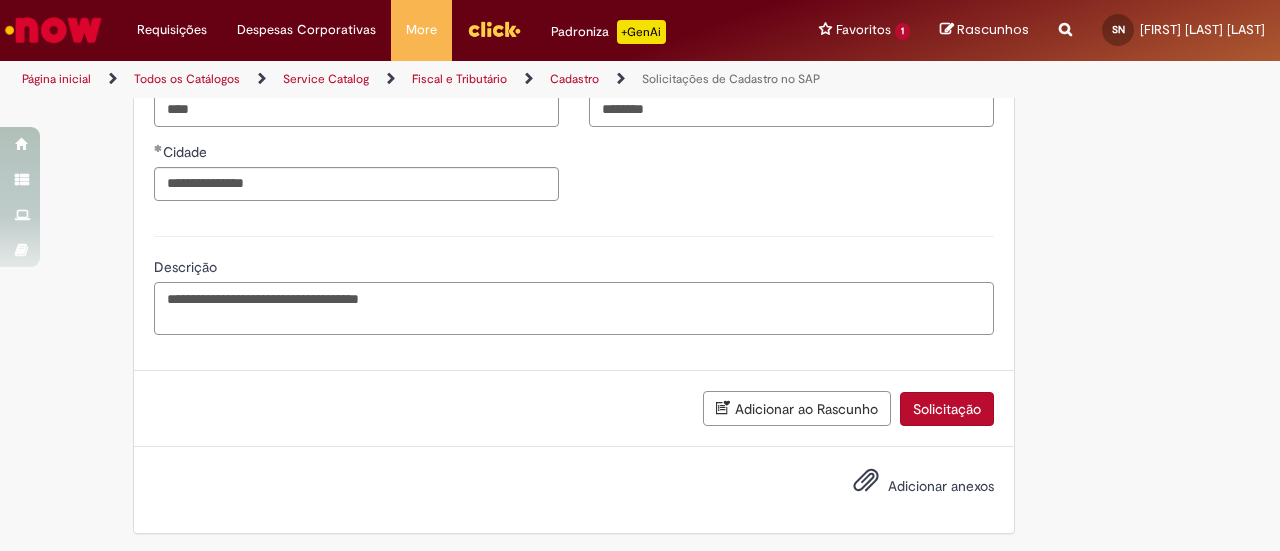 click on "**********" at bounding box center (574, 308) 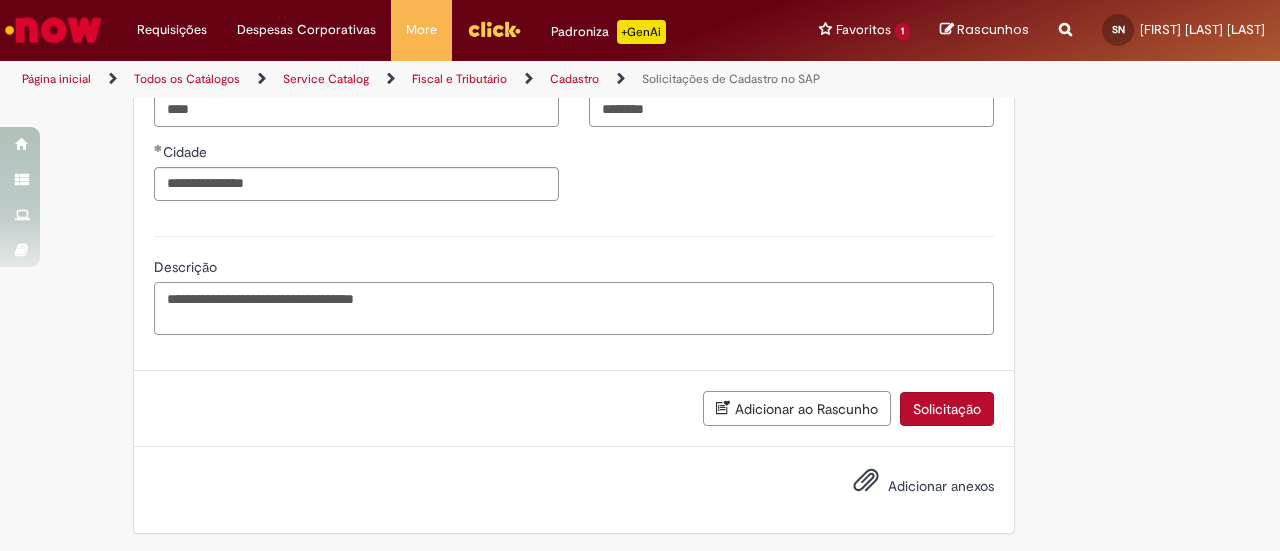 click on "**********" at bounding box center [574, 308] 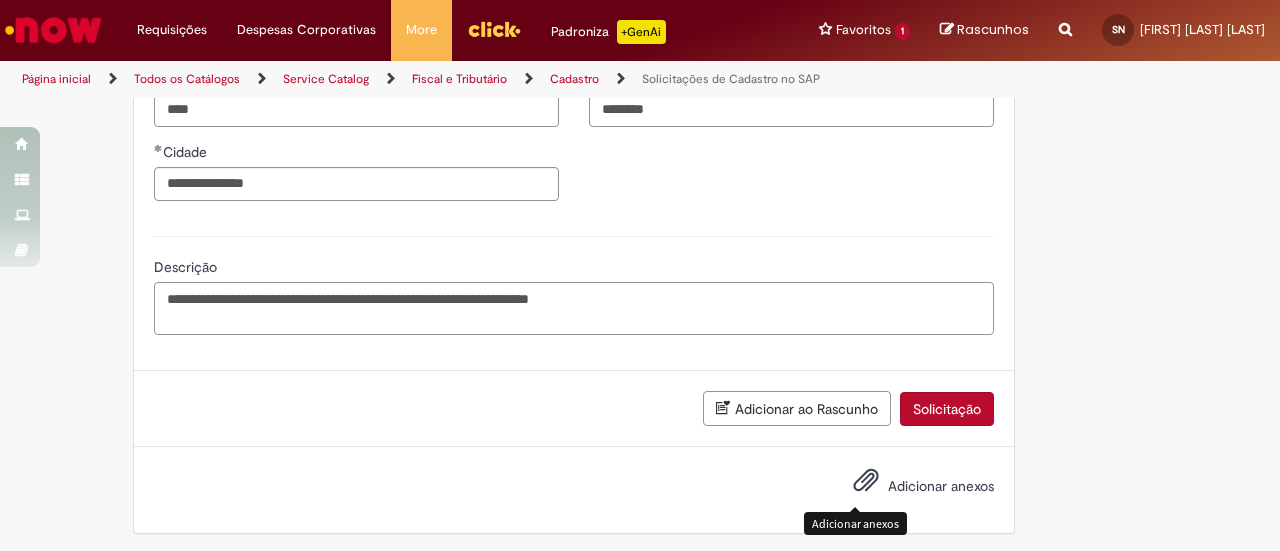 type on "**********" 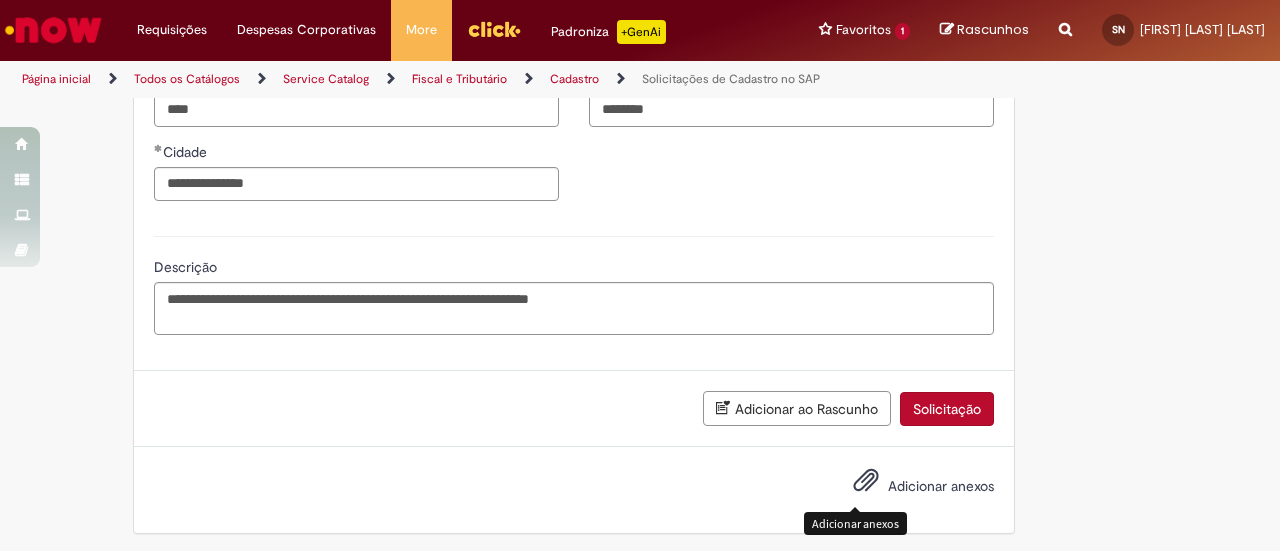 click at bounding box center (866, 481) 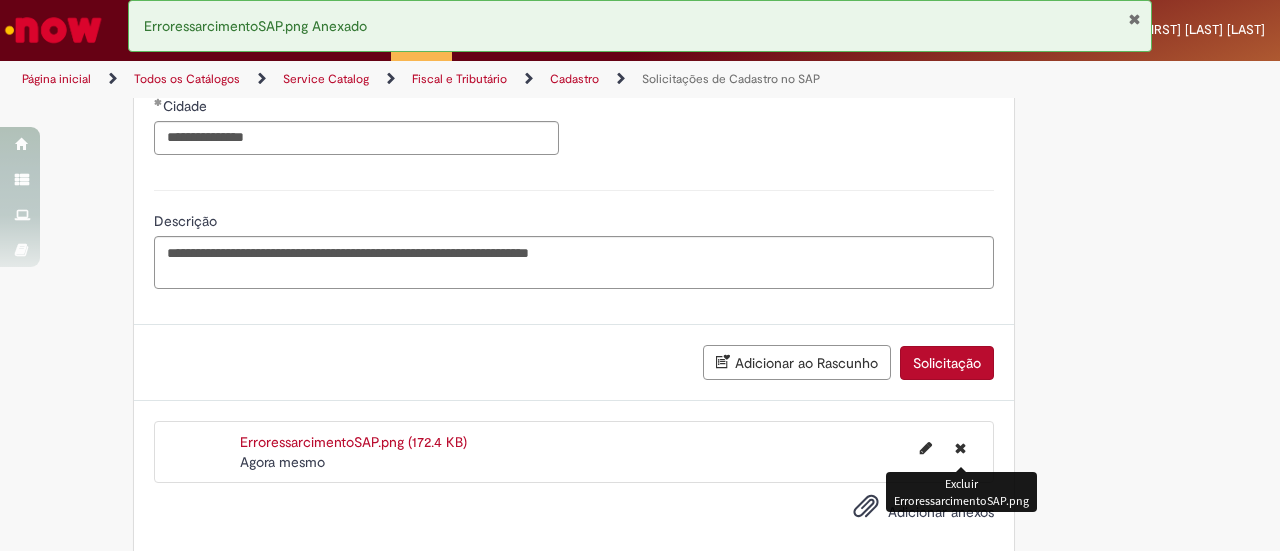 scroll, scrollTop: 1312, scrollLeft: 0, axis: vertical 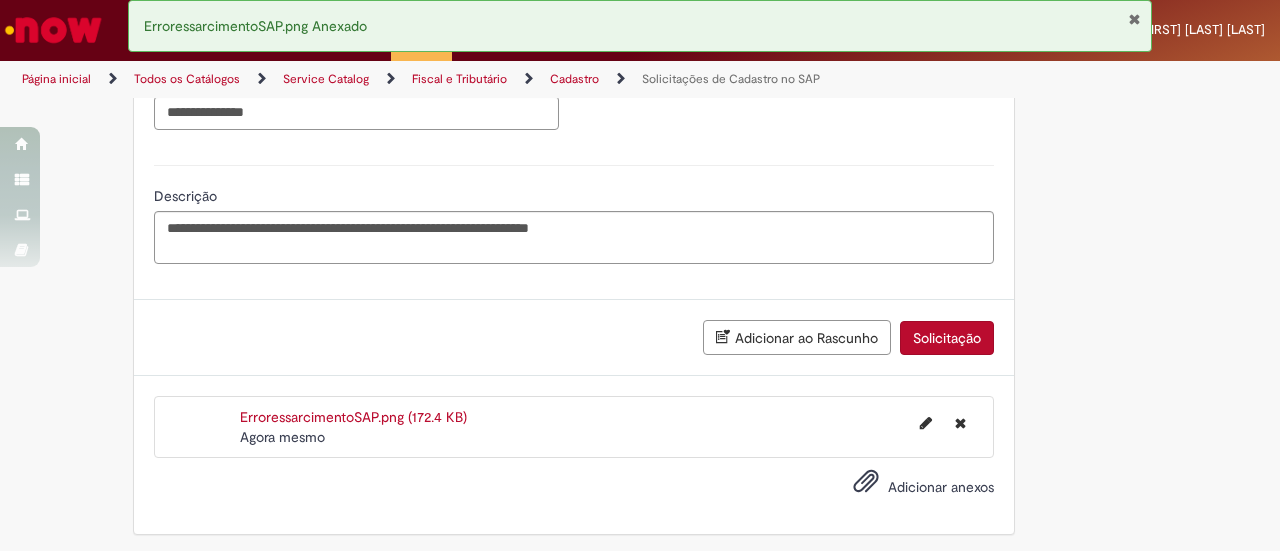 click on "Adicionar anexos" at bounding box center (941, 487) 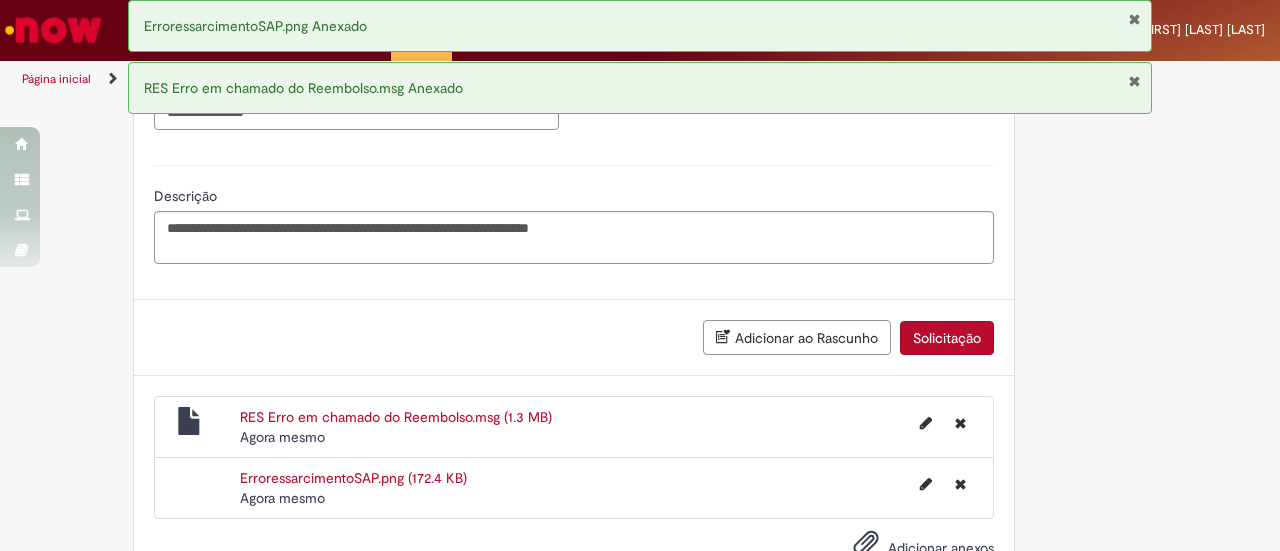 click on "Solicitação" at bounding box center [947, 338] 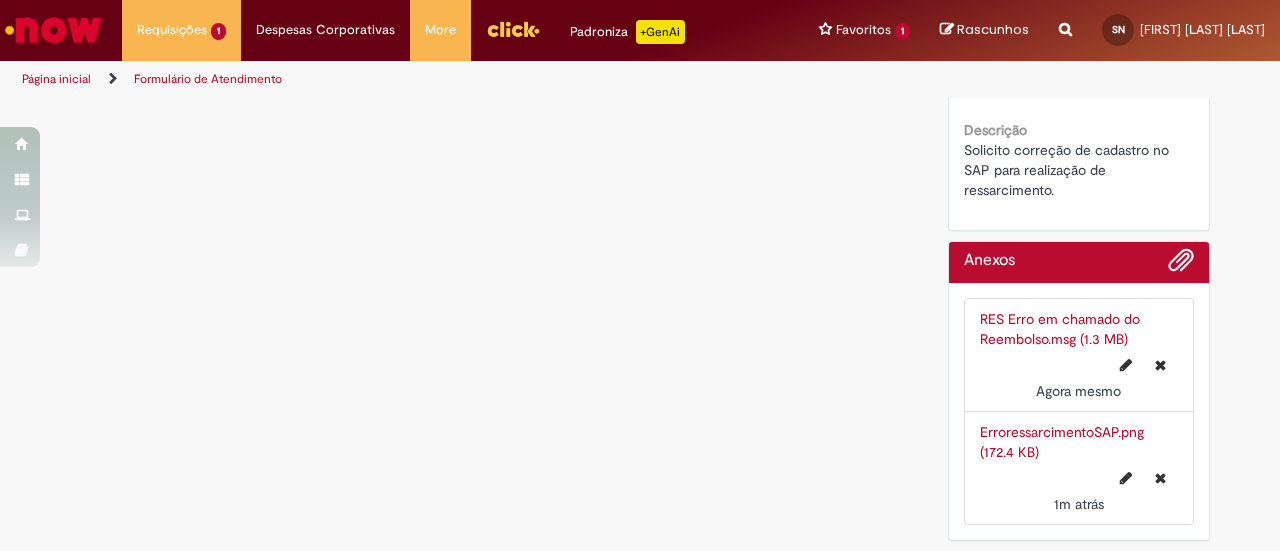 scroll, scrollTop: 0, scrollLeft: 0, axis: both 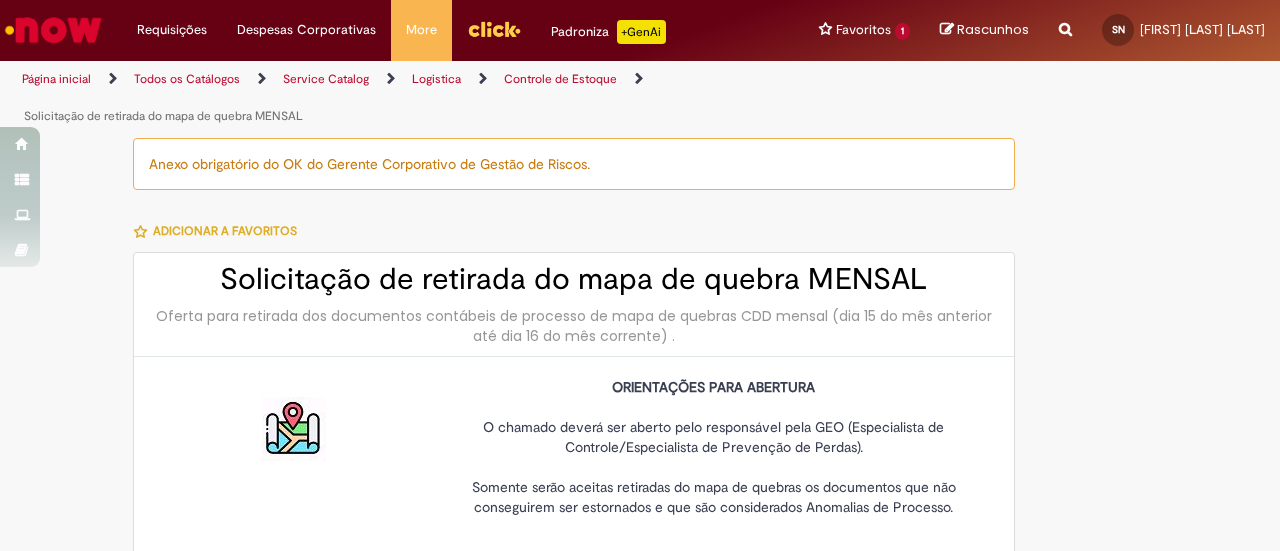 type on "********" 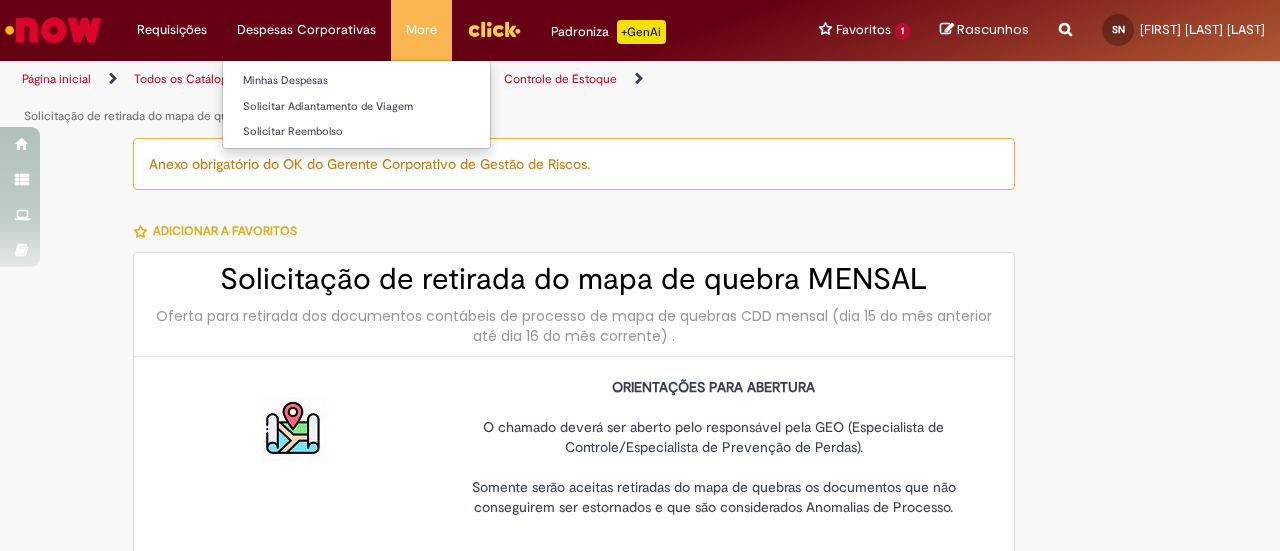 type on "**********" 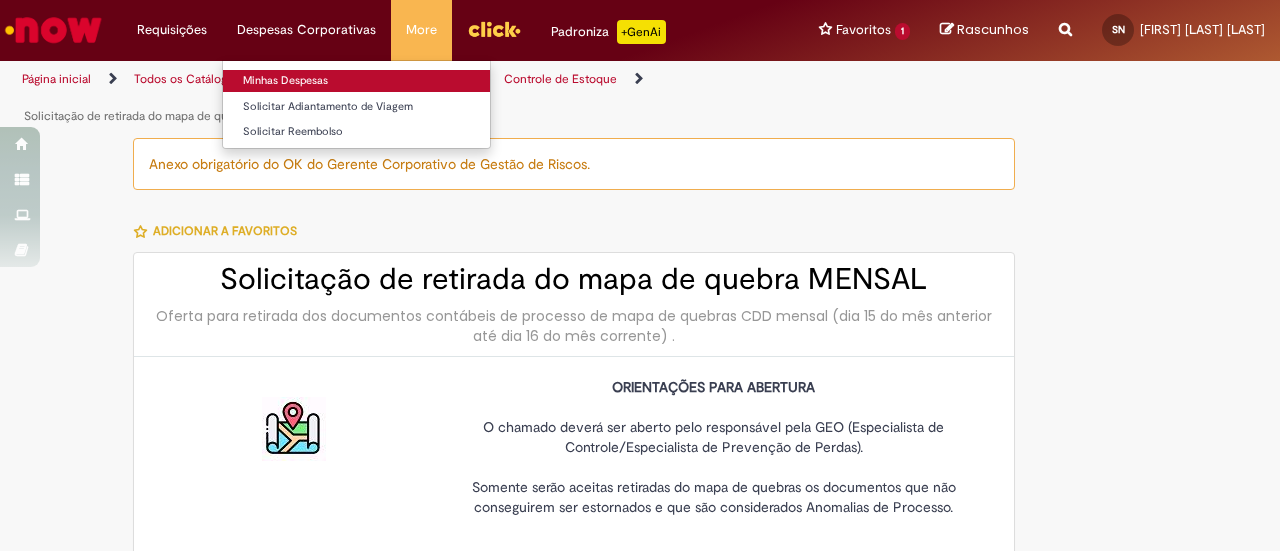 click on "Minhas Despesas" at bounding box center (356, 81) 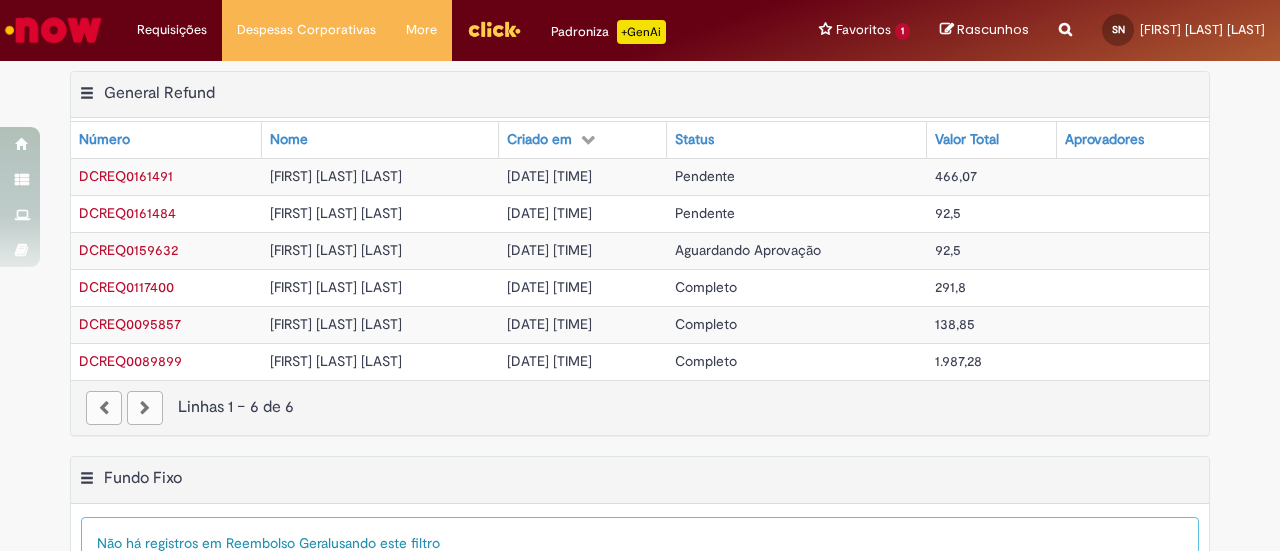 click on "Pendente" at bounding box center (705, 176) 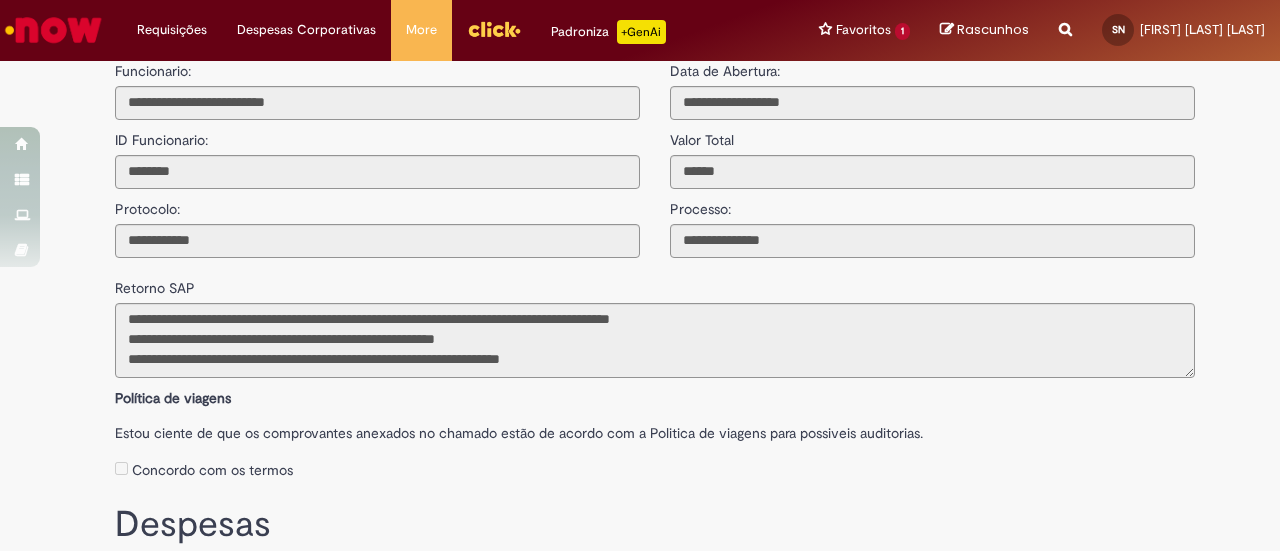 scroll, scrollTop: 0, scrollLeft: 0, axis: both 